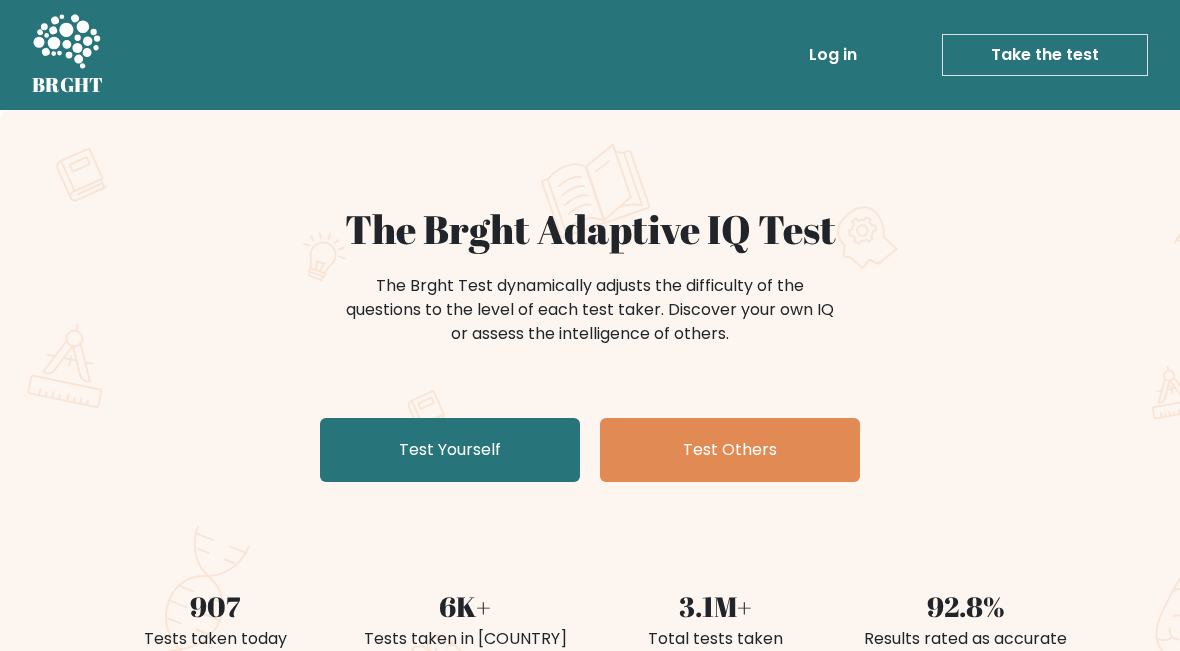 scroll, scrollTop: 0, scrollLeft: 0, axis: both 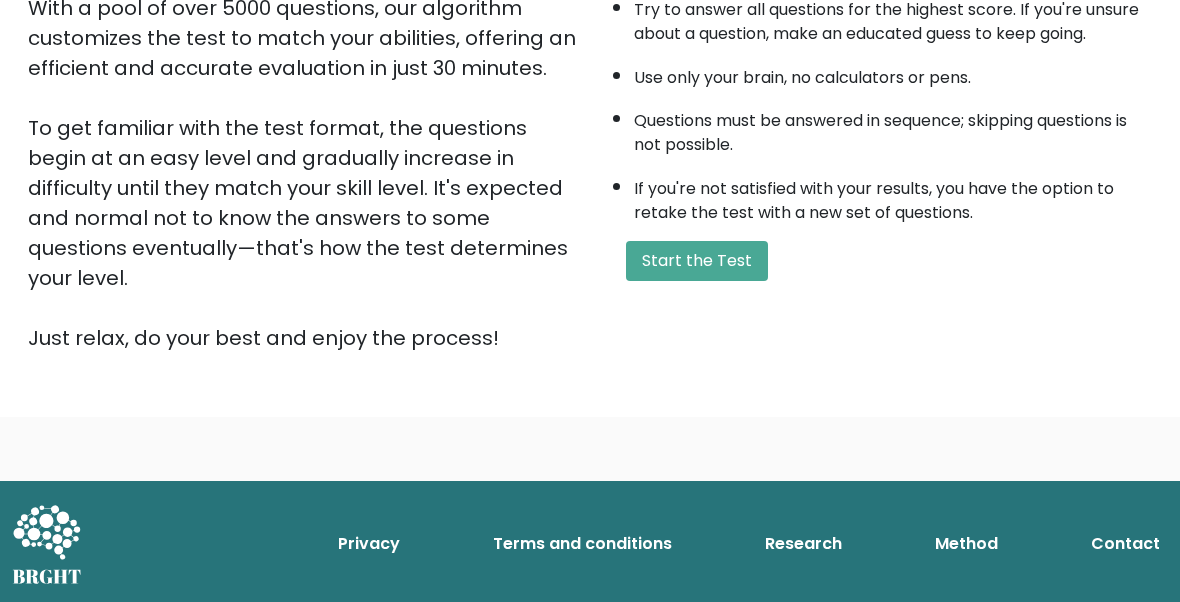 click on "Start the Test" at bounding box center [697, 261] 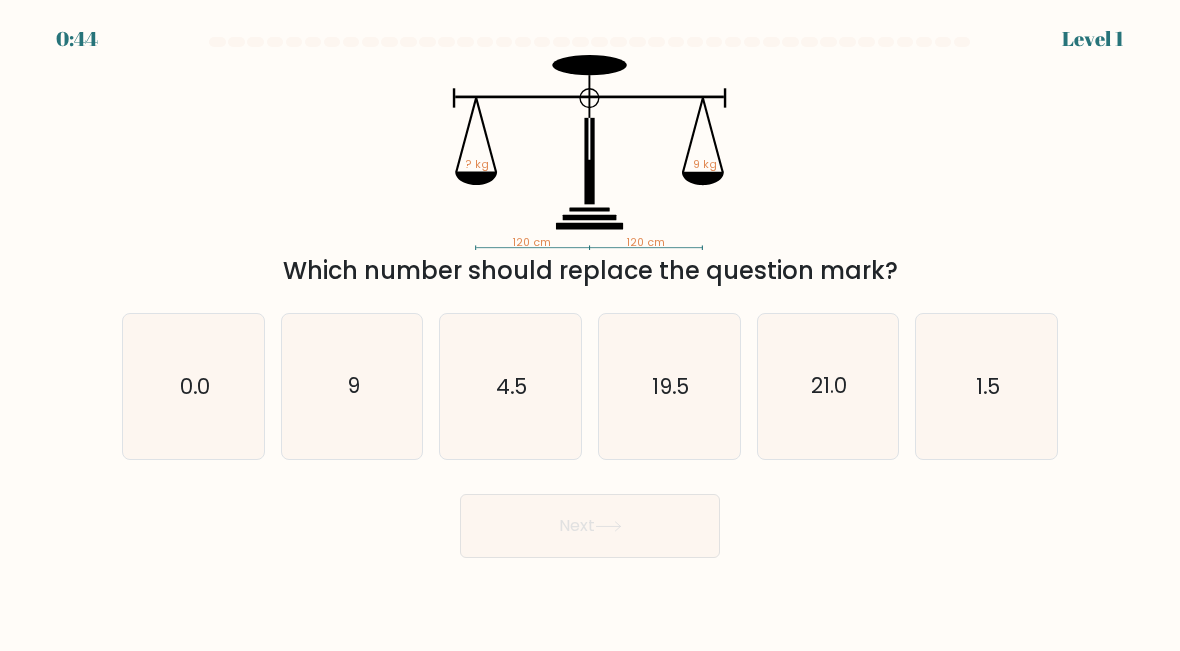 scroll, scrollTop: 0, scrollLeft: 0, axis: both 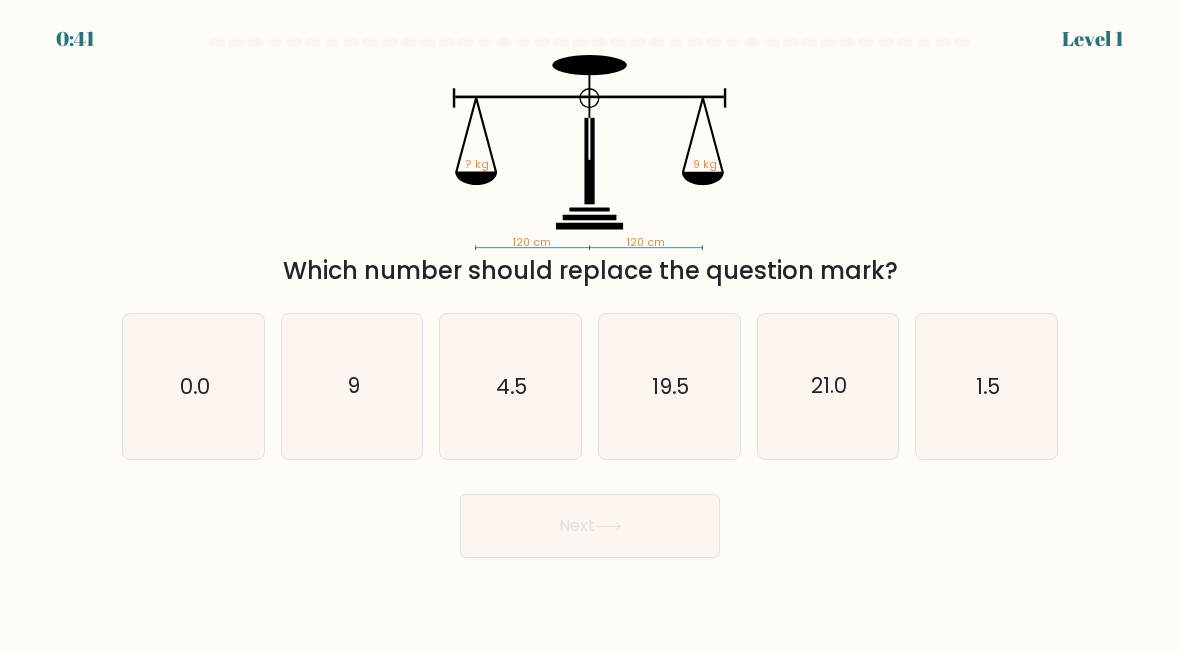 click on "0.0" 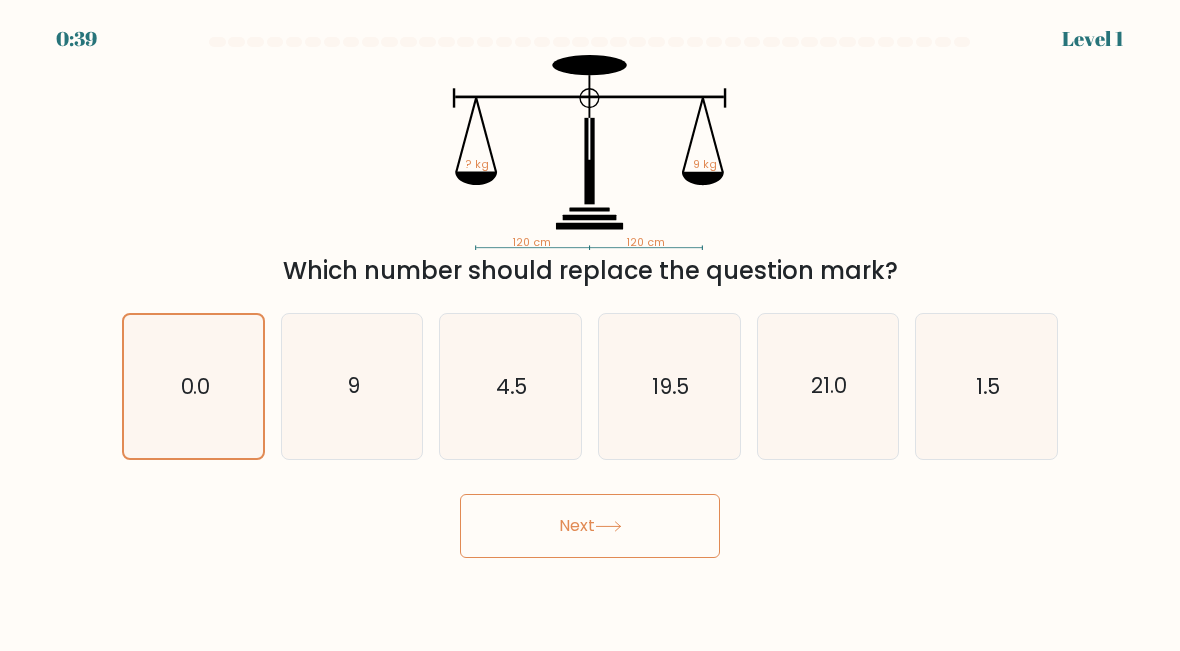 click on "4.5" 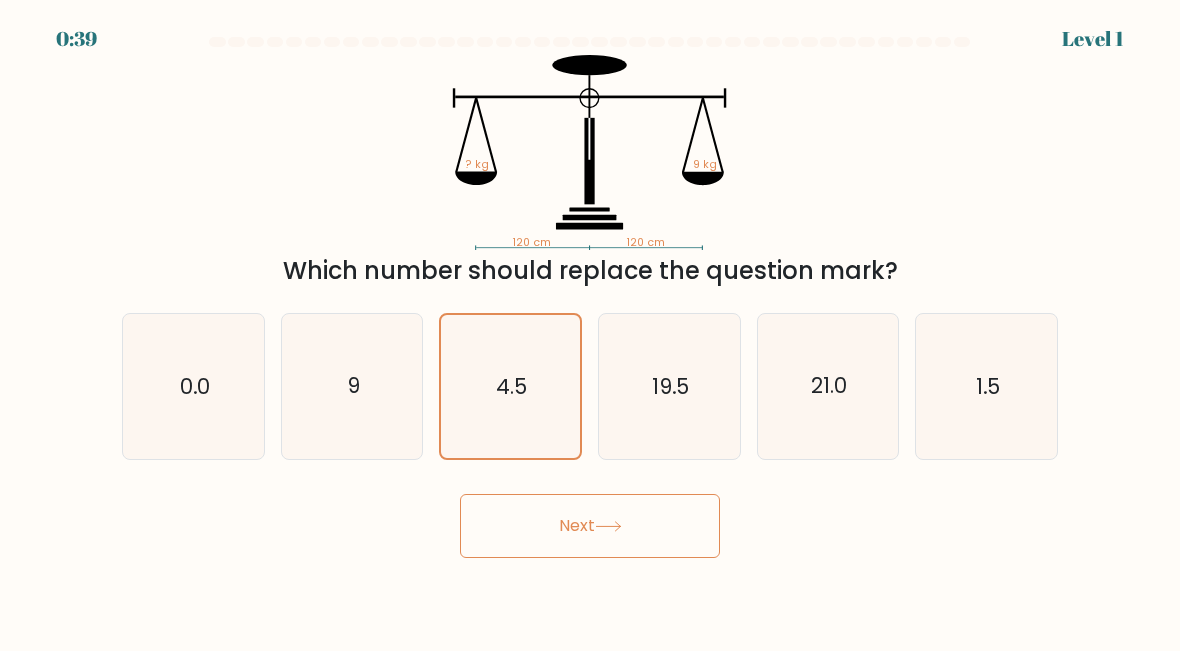 click on "Next" at bounding box center [590, 526] 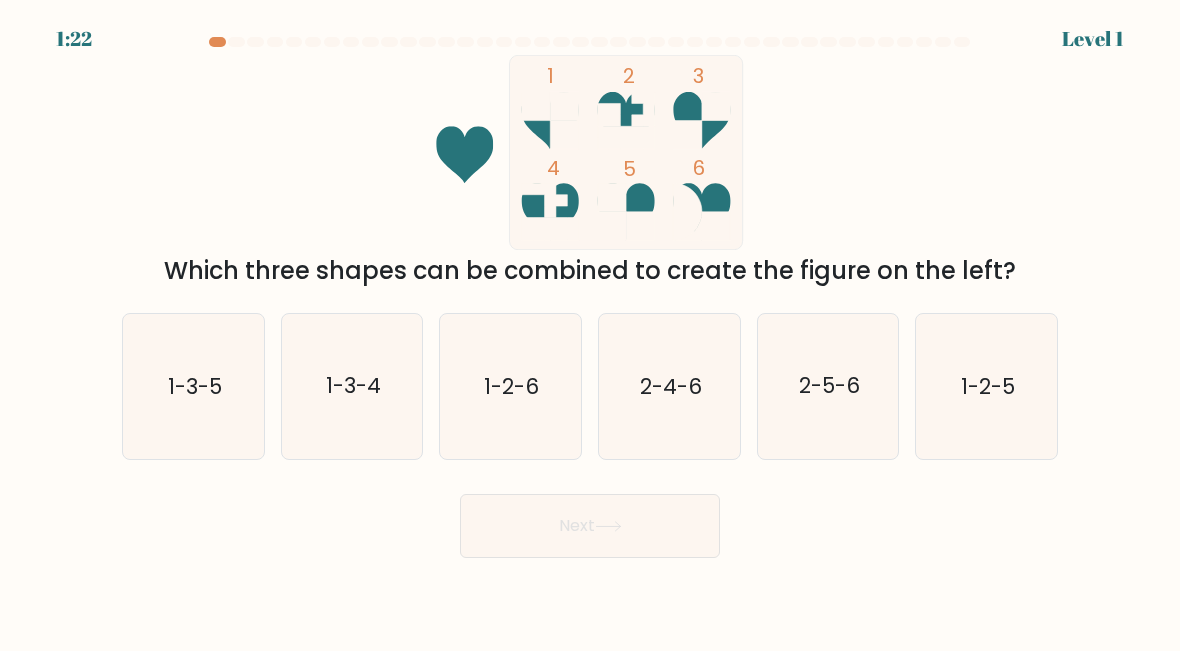 click on "1-3-4" 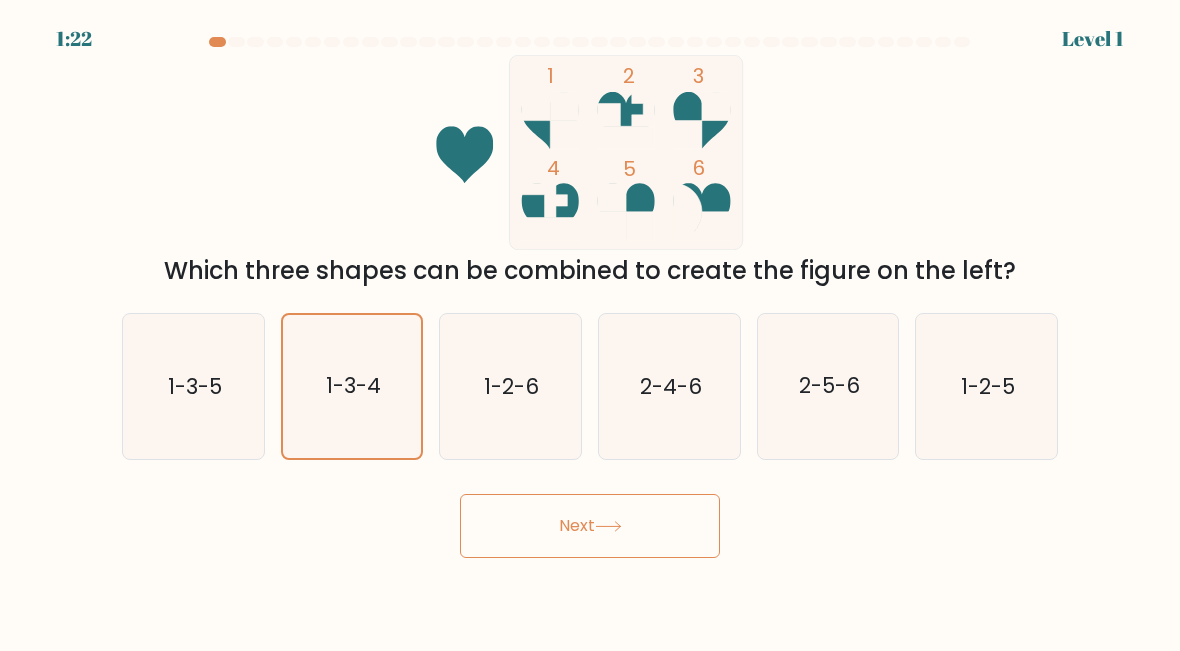 click on "Next" at bounding box center (590, 526) 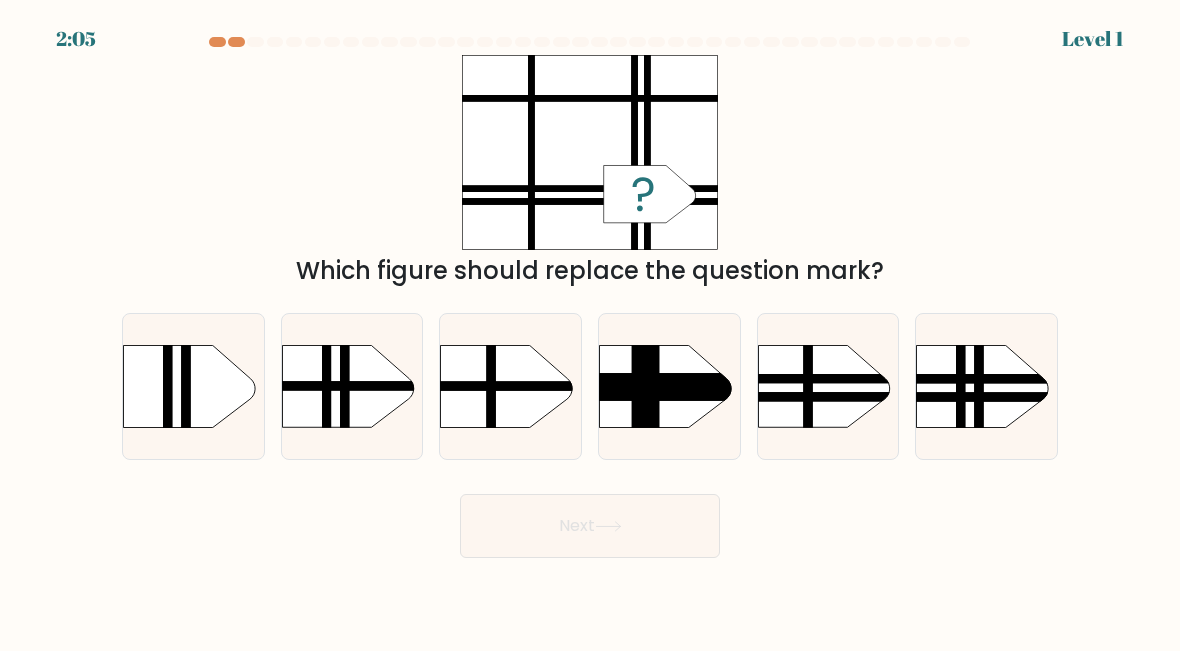 click 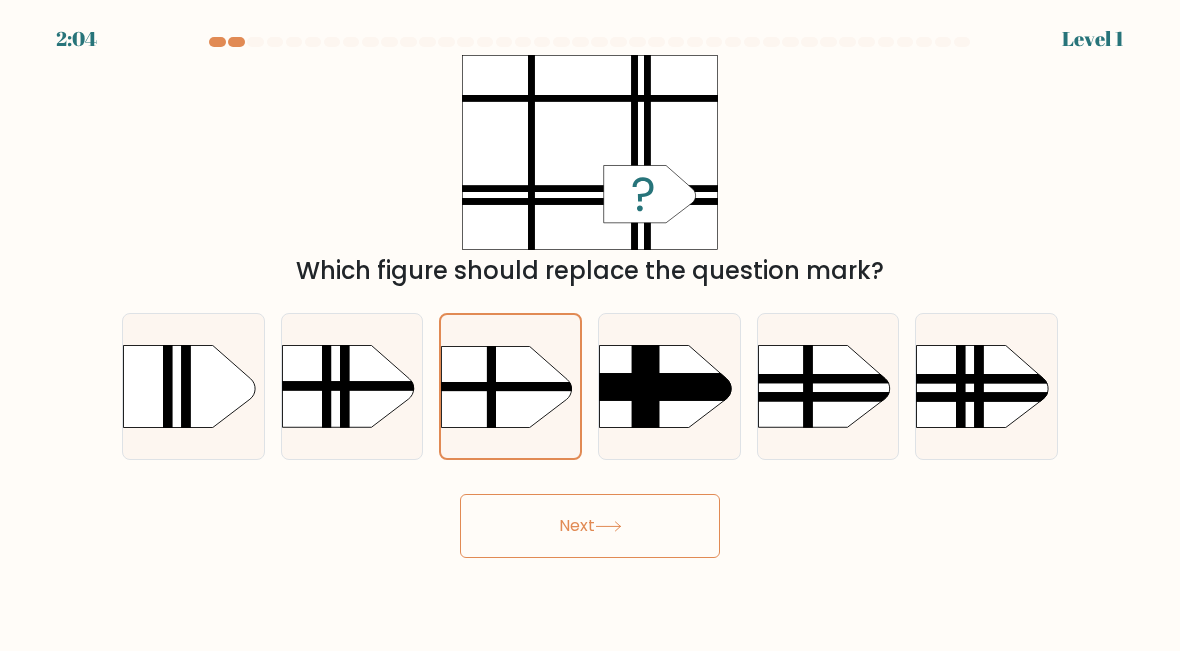 click on "Next" at bounding box center [590, 526] 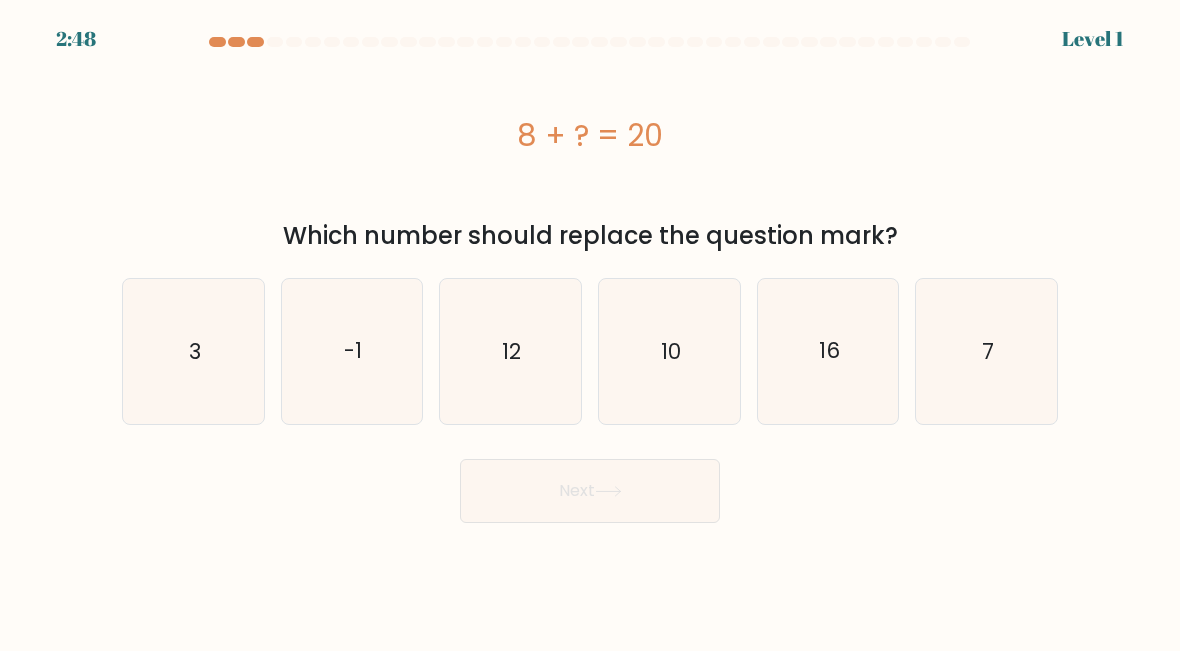 click on "Next" at bounding box center (590, 491) 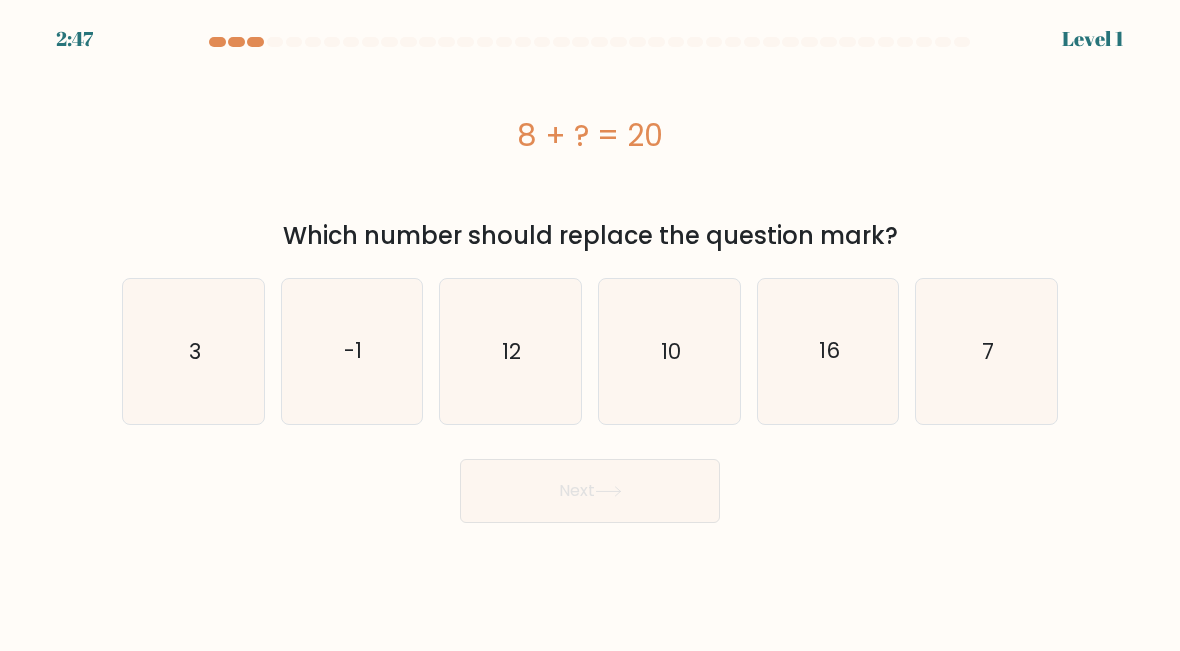 click on "-1" 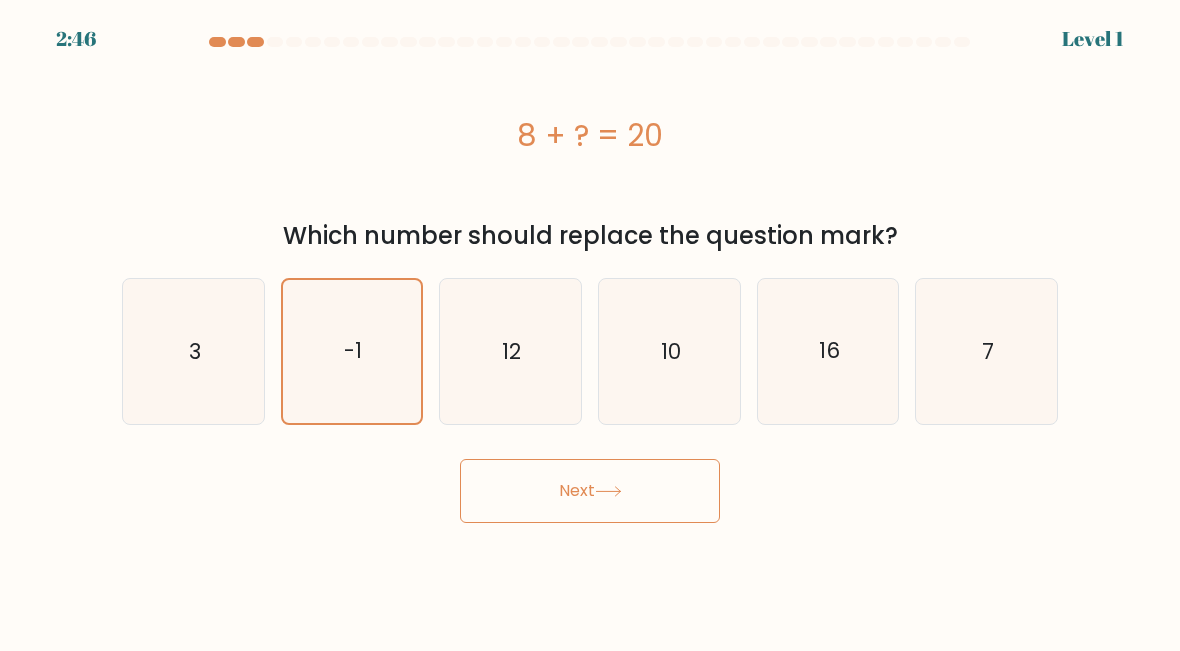 click on "Next" at bounding box center (590, 491) 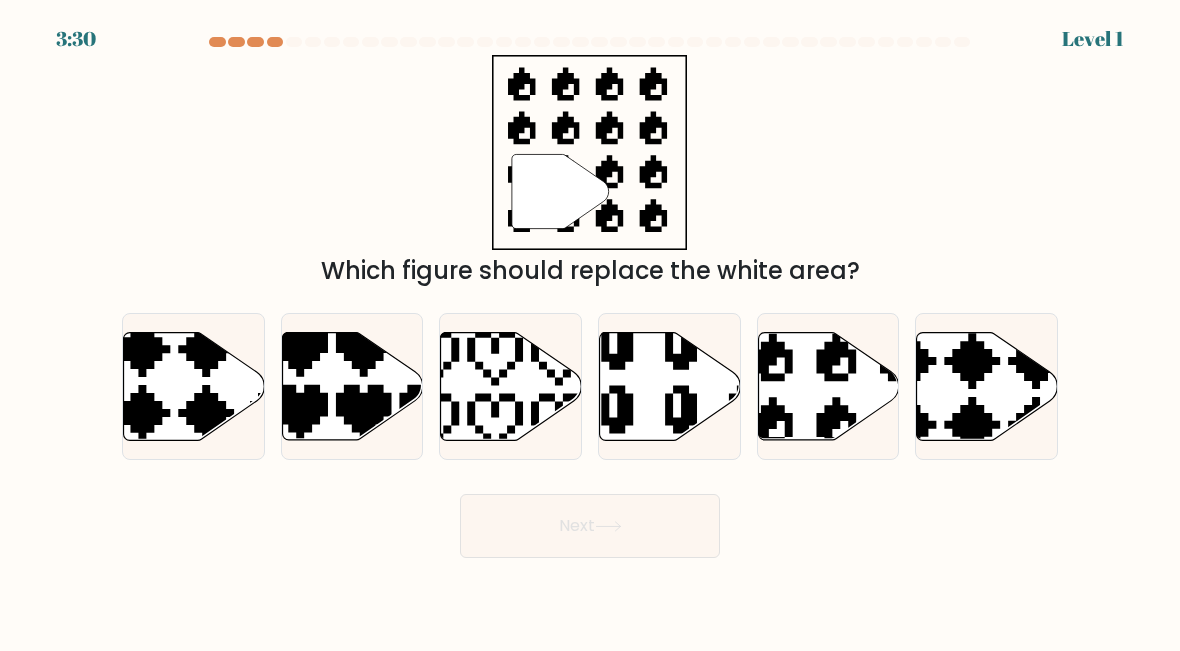 click 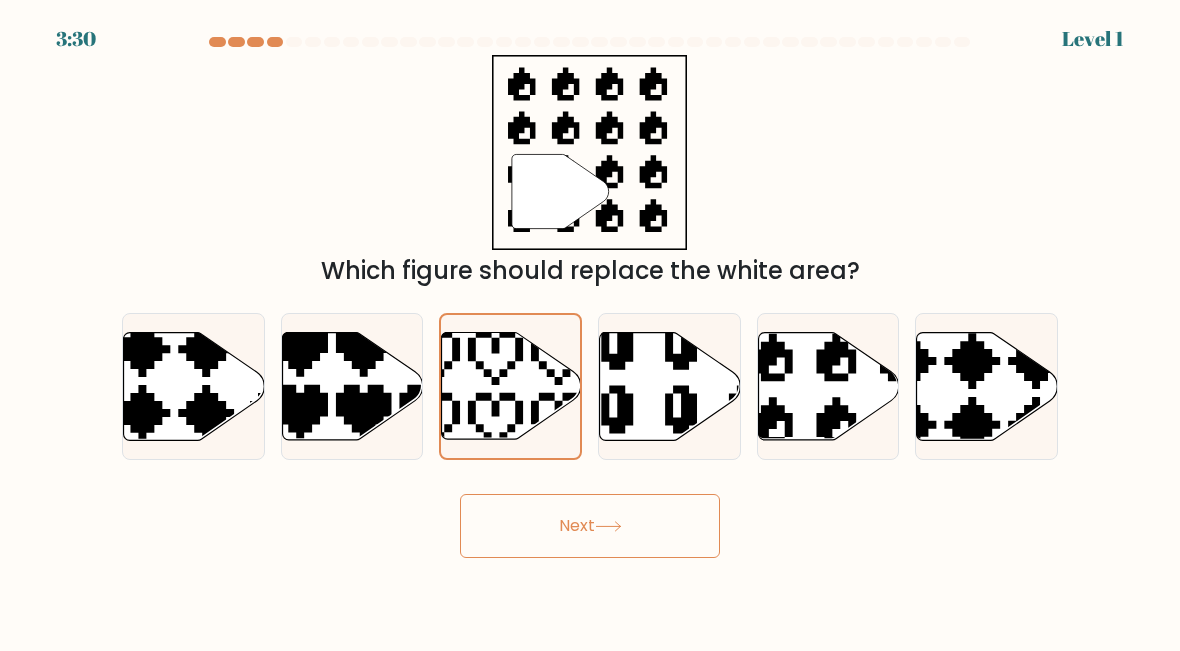 click on "Next" at bounding box center (590, 526) 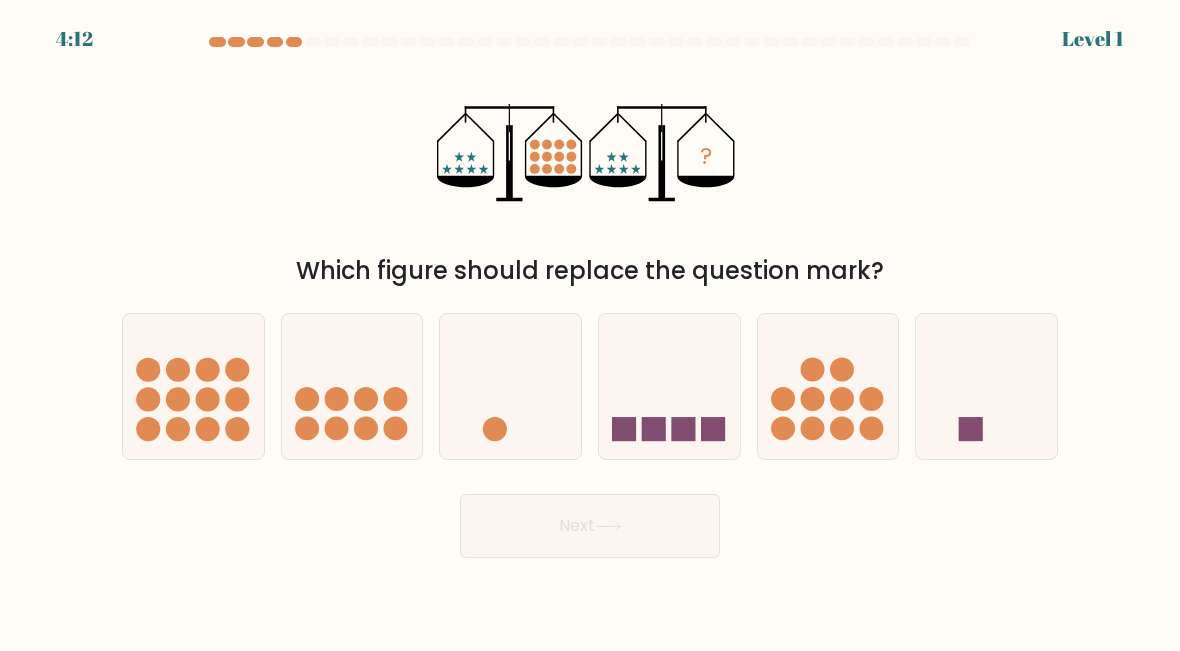 click on "b." at bounding box center [352, 386] 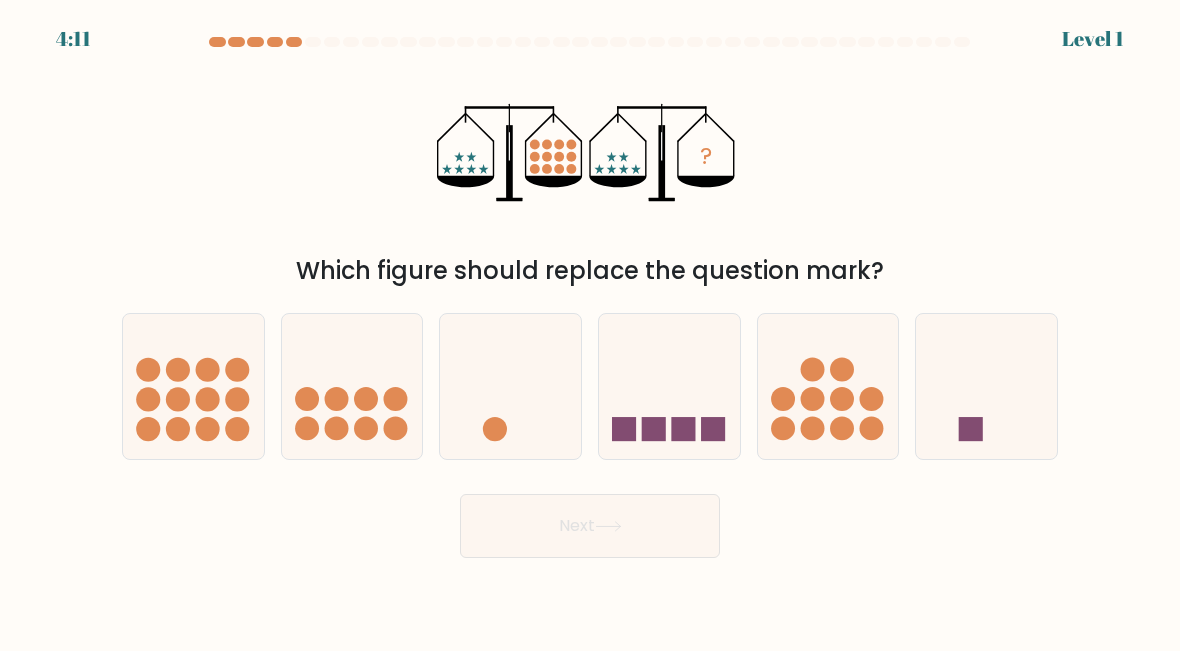 click 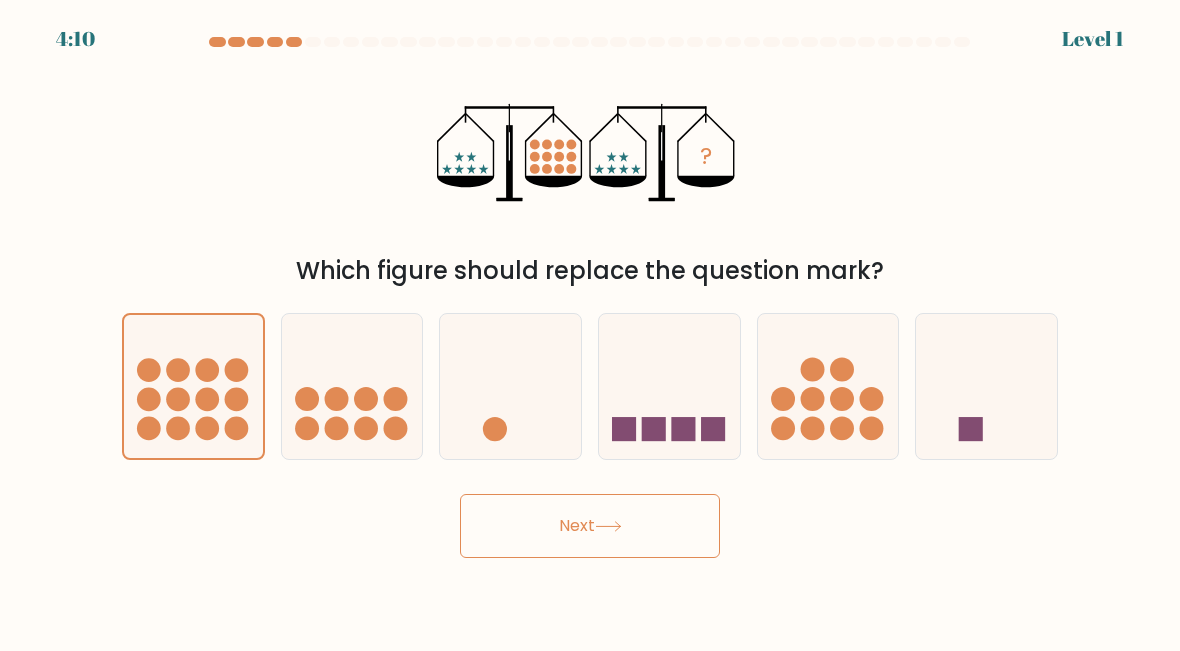 click on "Next" at bounding box center (590, 526) 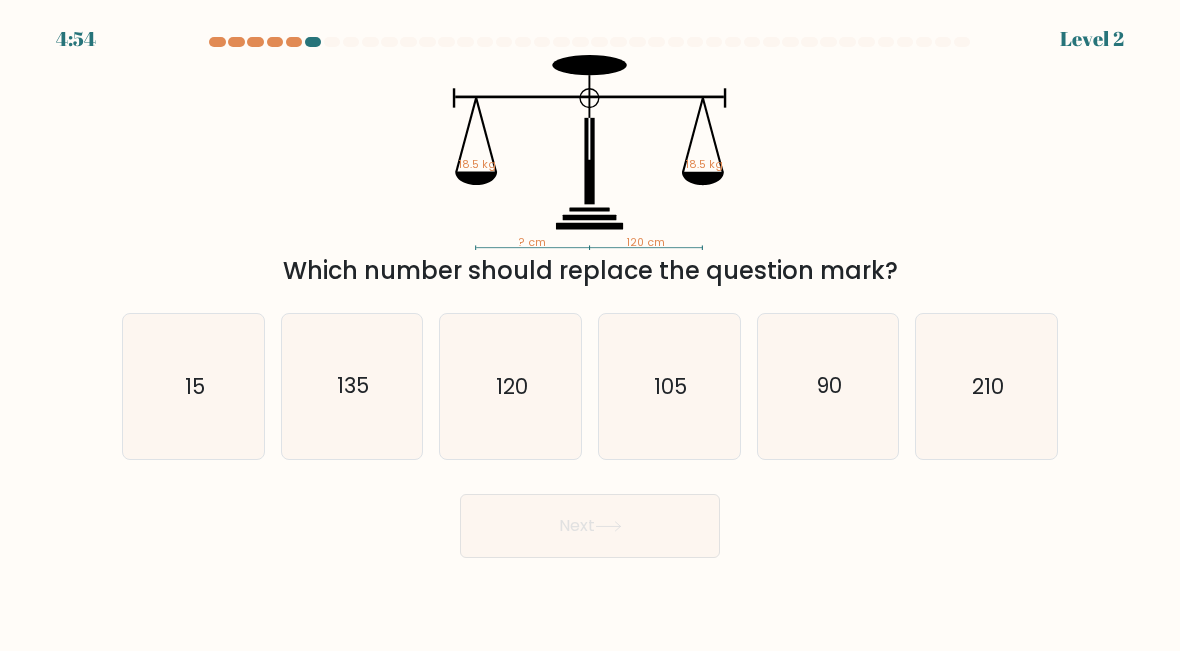 click on "105" 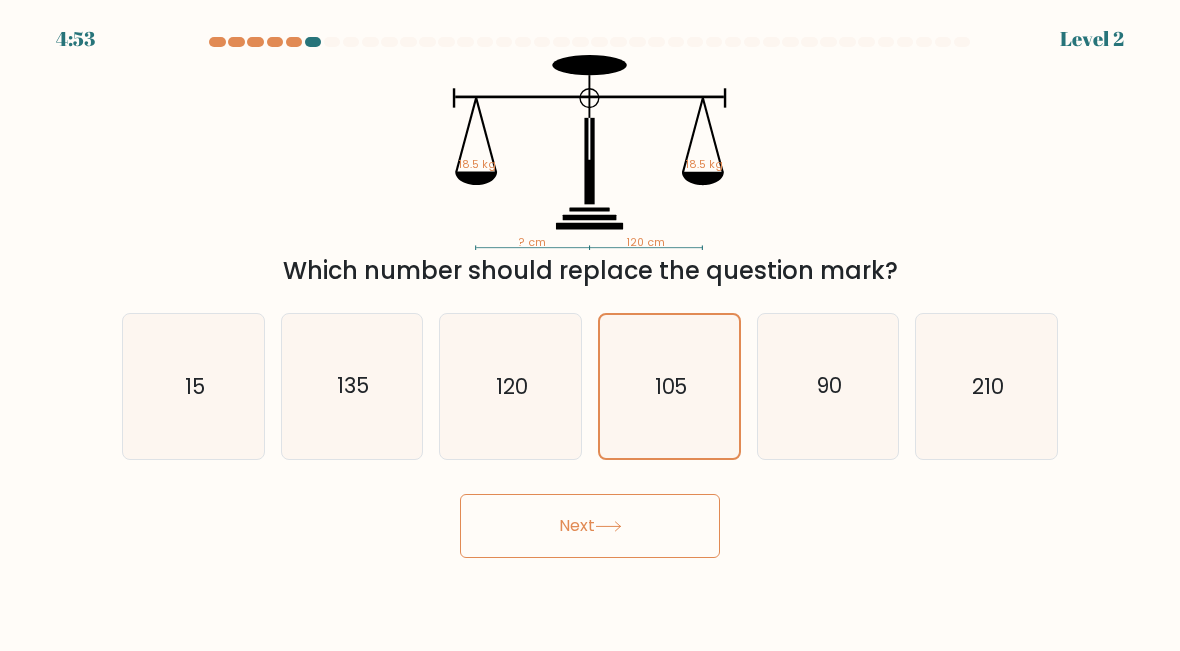 click on "Next" at bounding box center [590, 526] 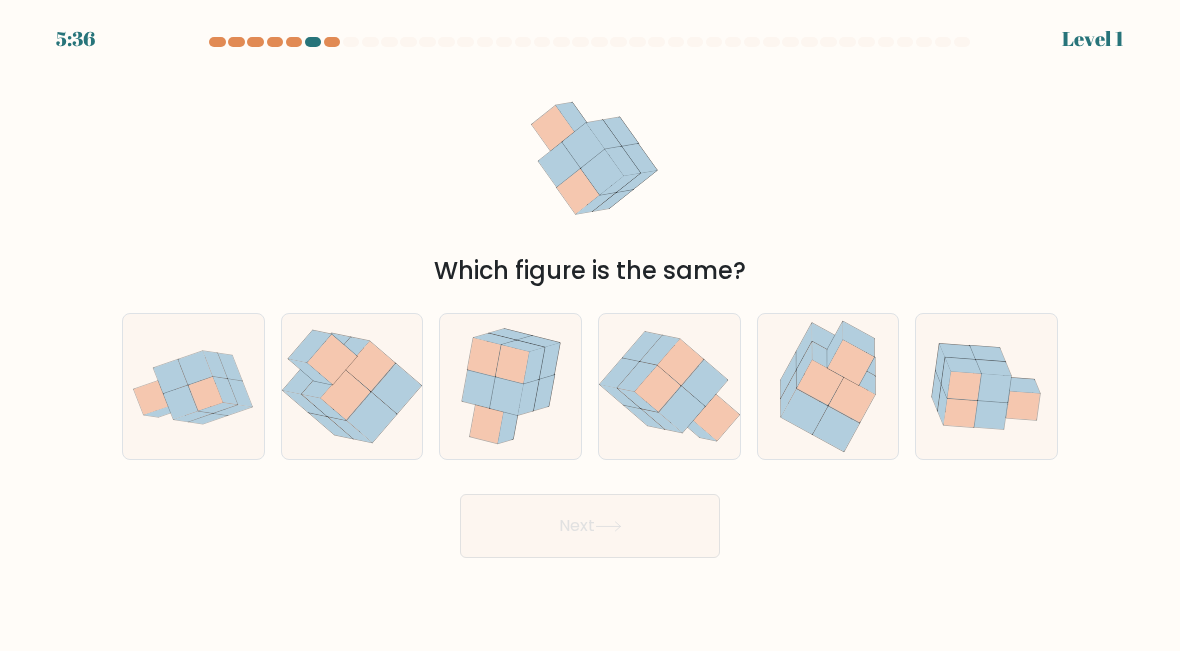 click 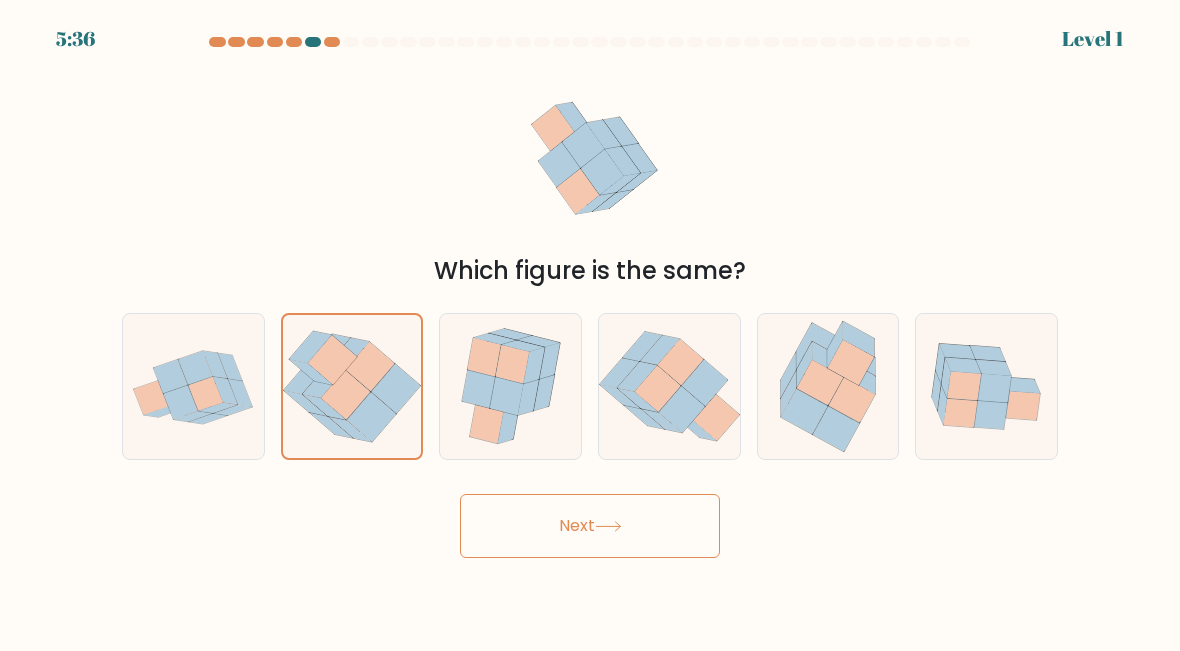 click on "Next" at bounding box center (590, 526) 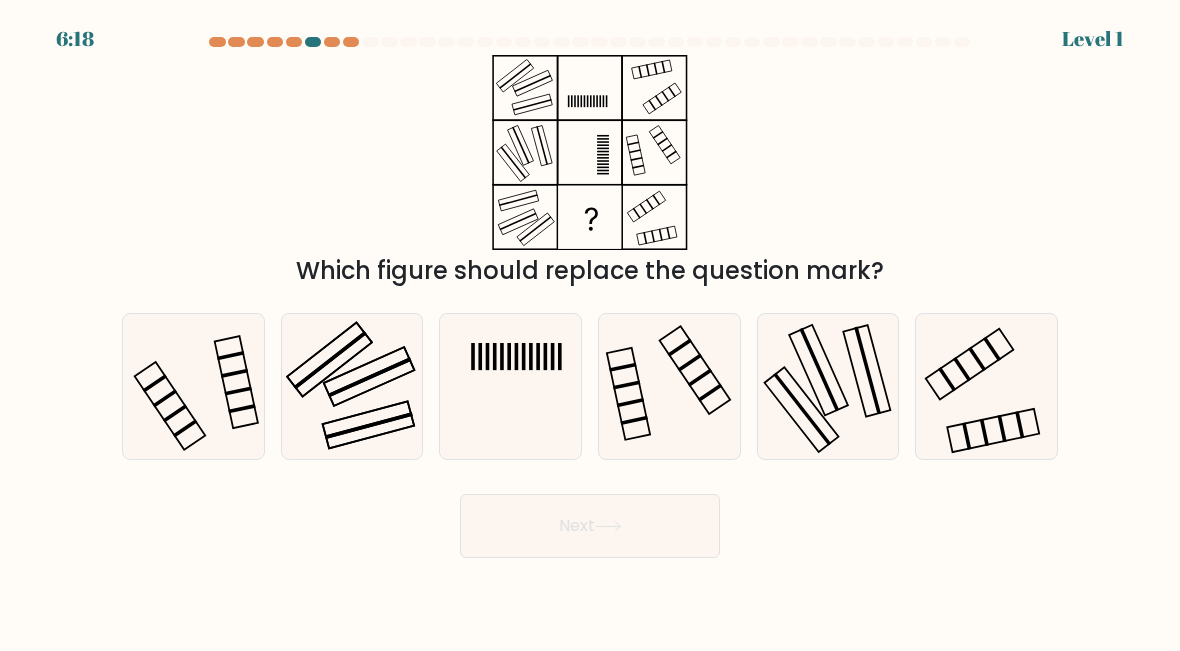 click 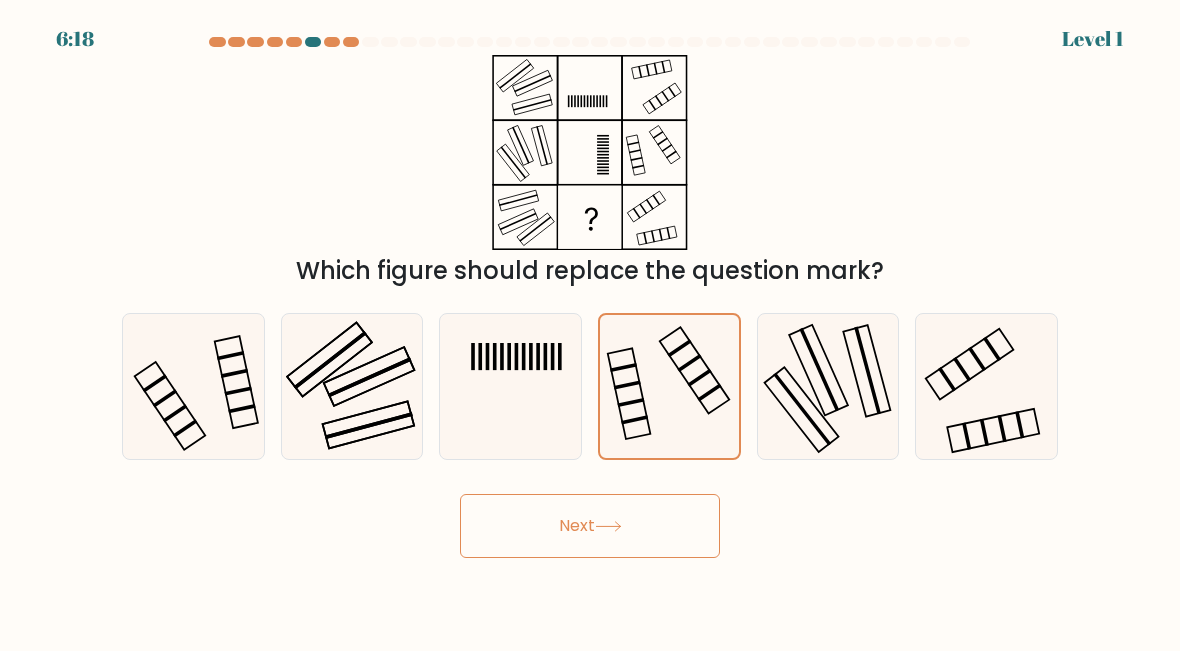 click 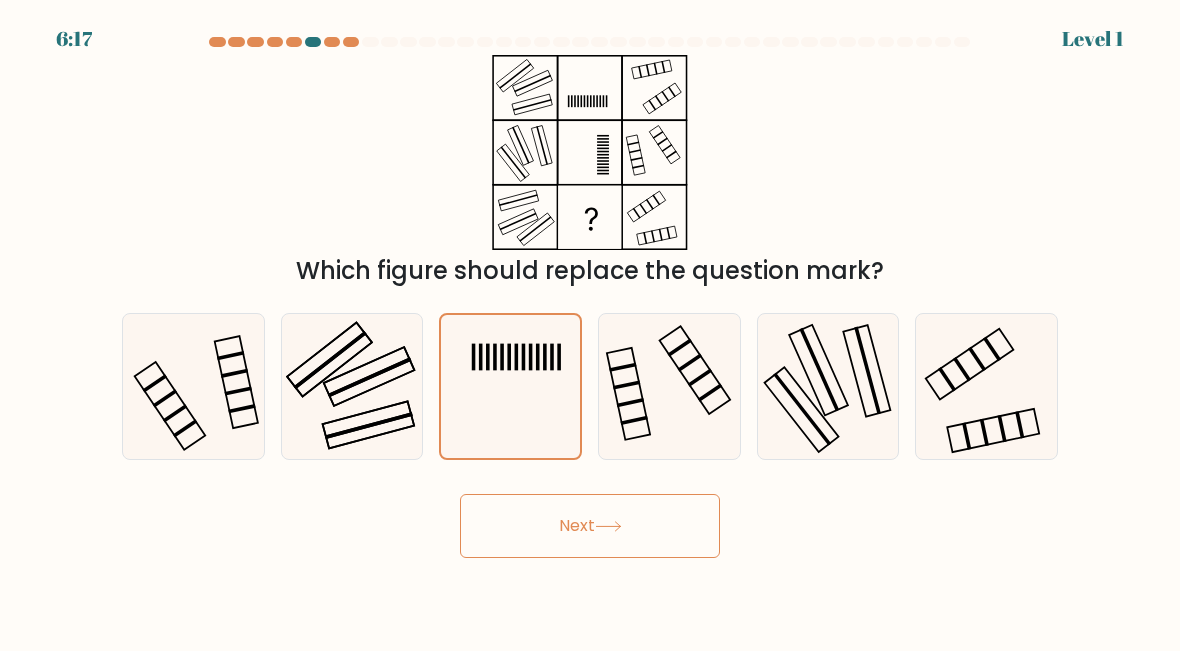 click at bounding box center (590, 297) 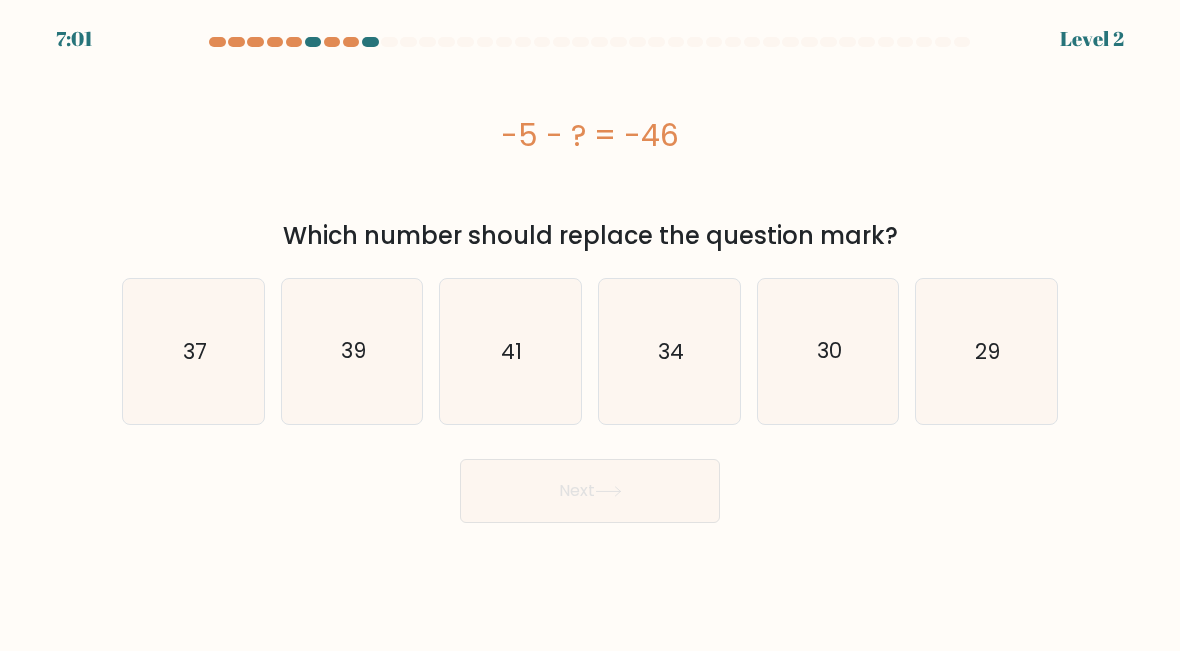 click on "39" 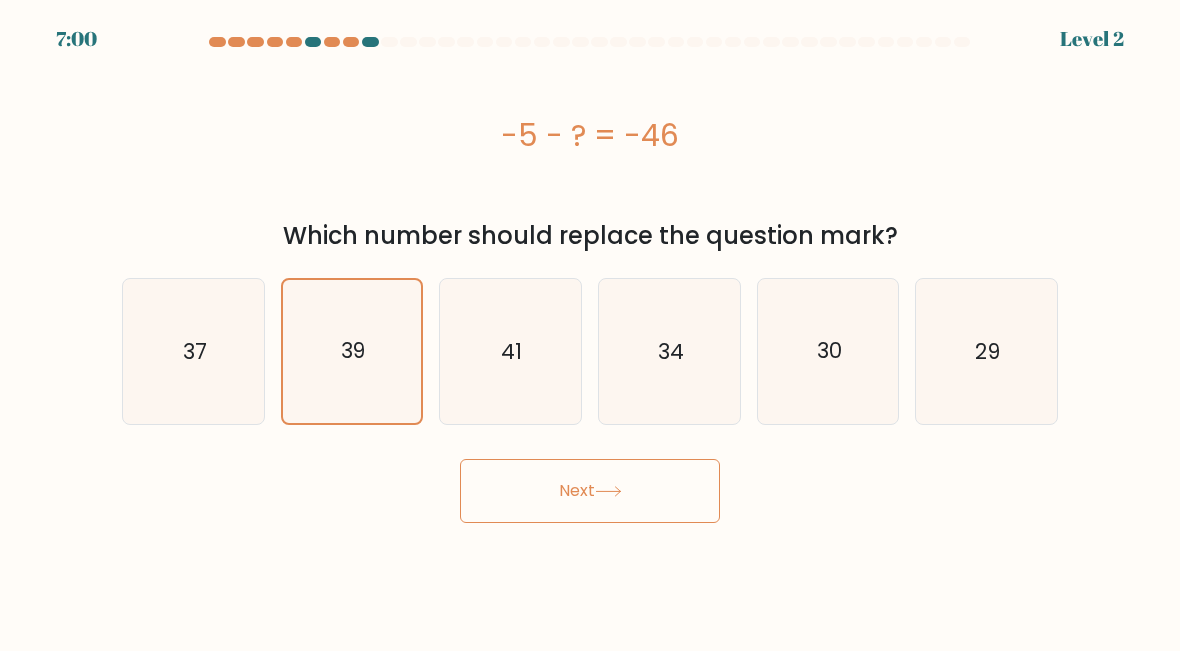 click on "Next" at bounding box center [590, 491] 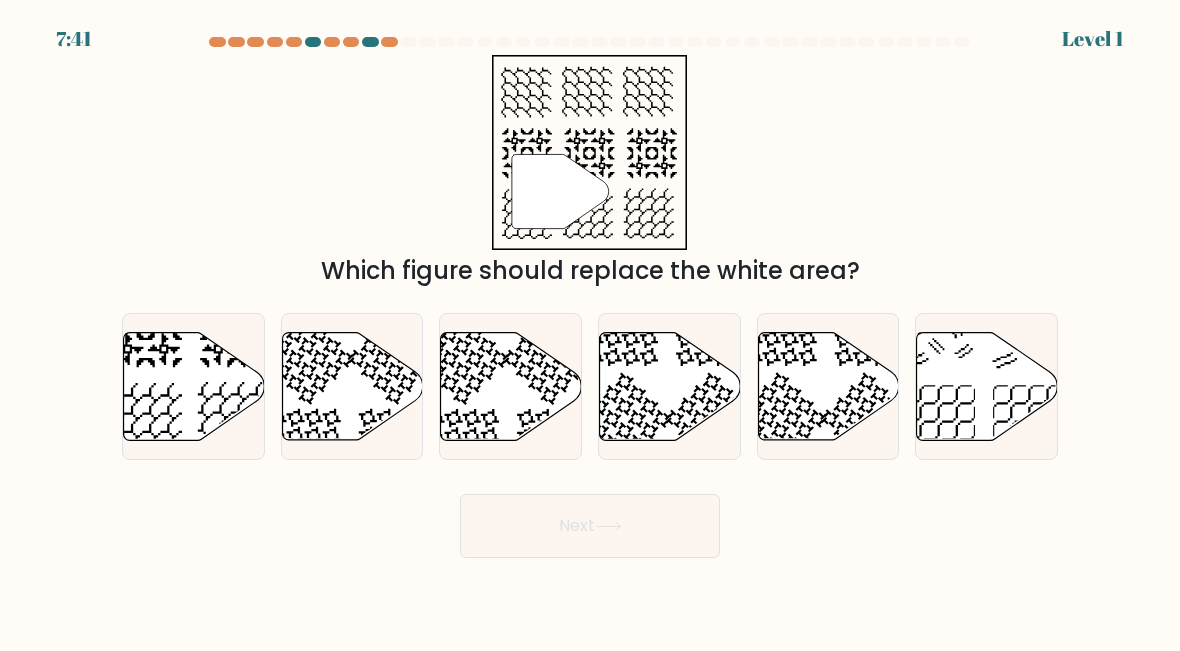 click 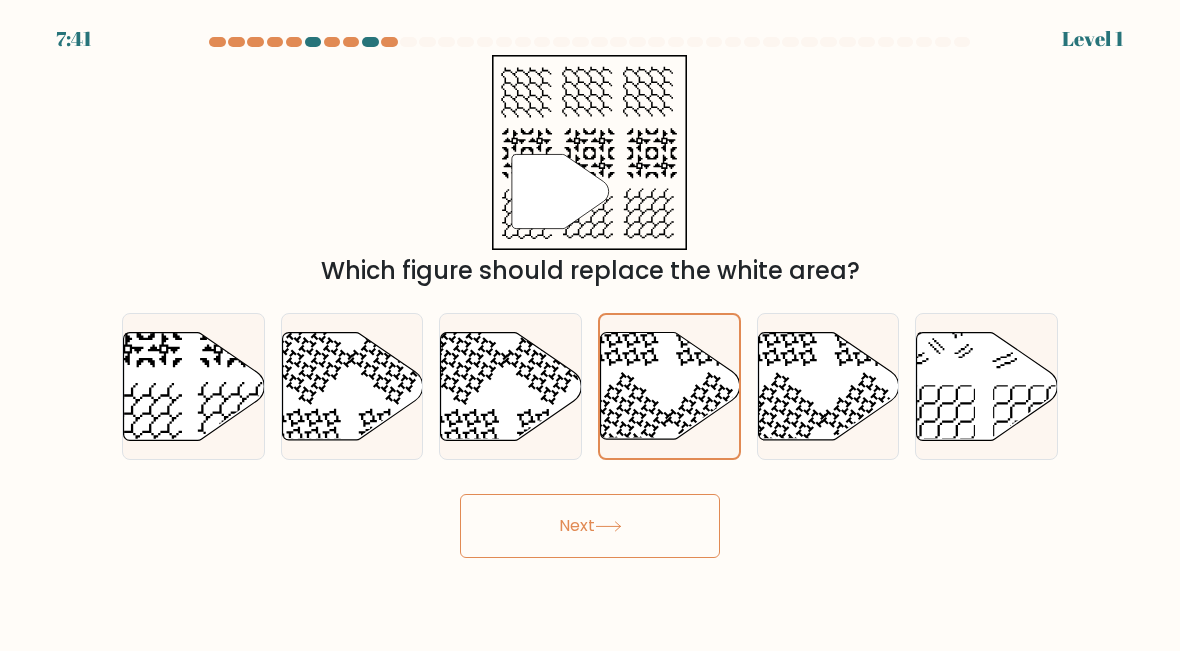 click on "Next" at bounding box center (590, 526) 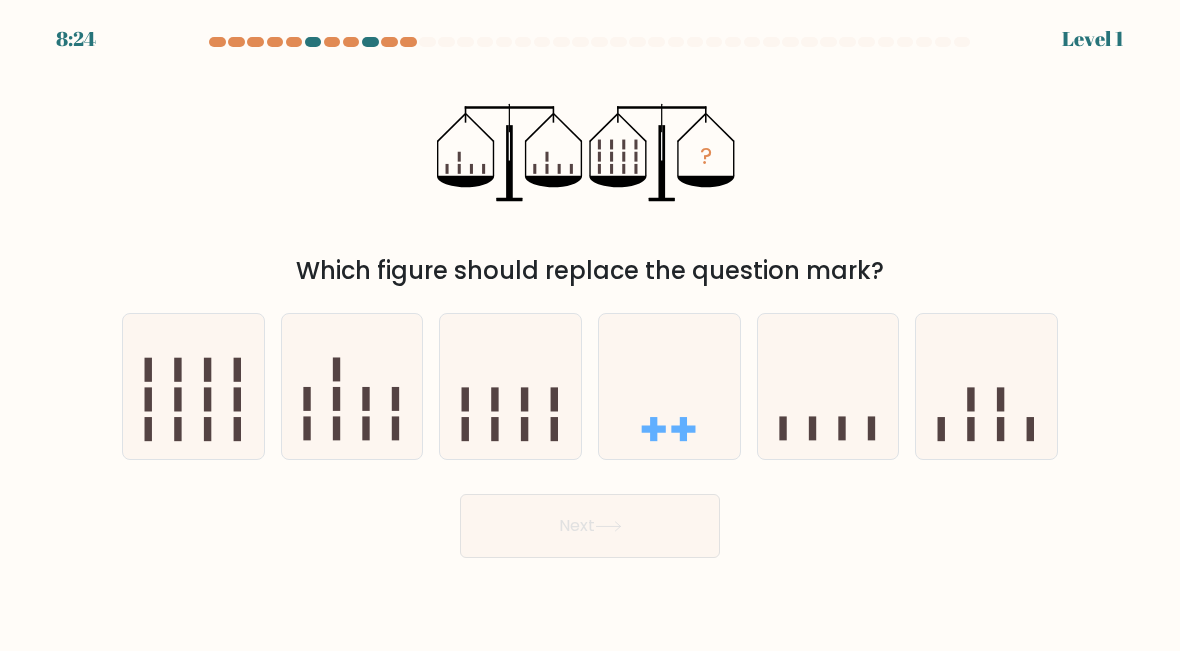 click 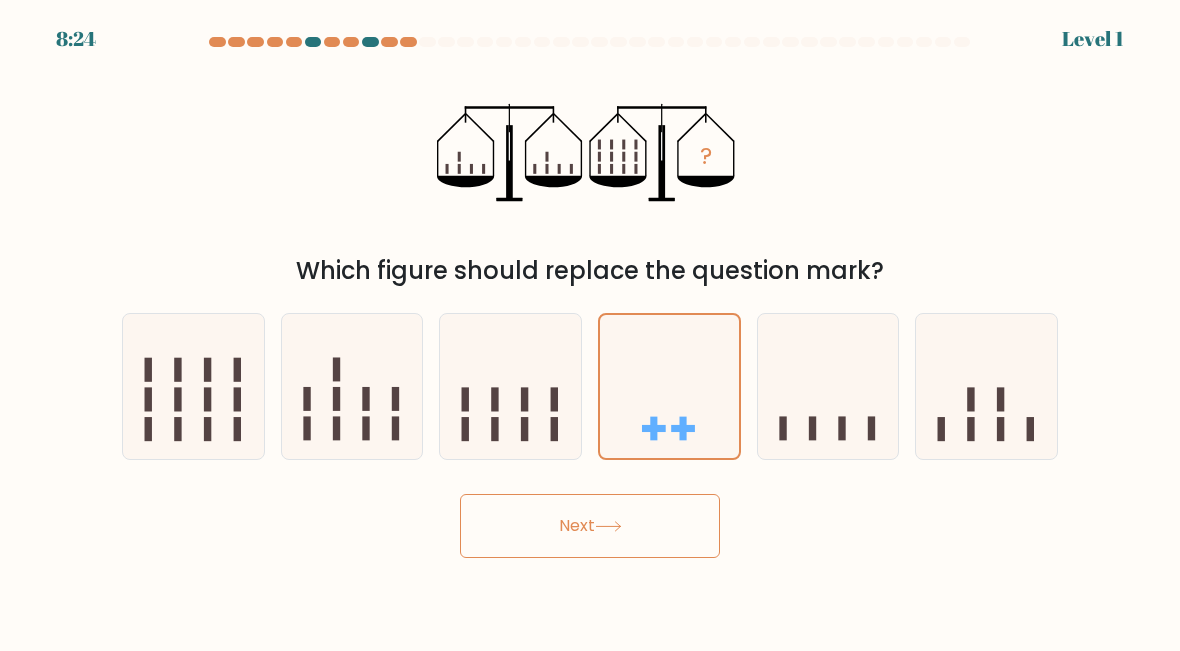 click on "Next" at bounding box center (590, 526) 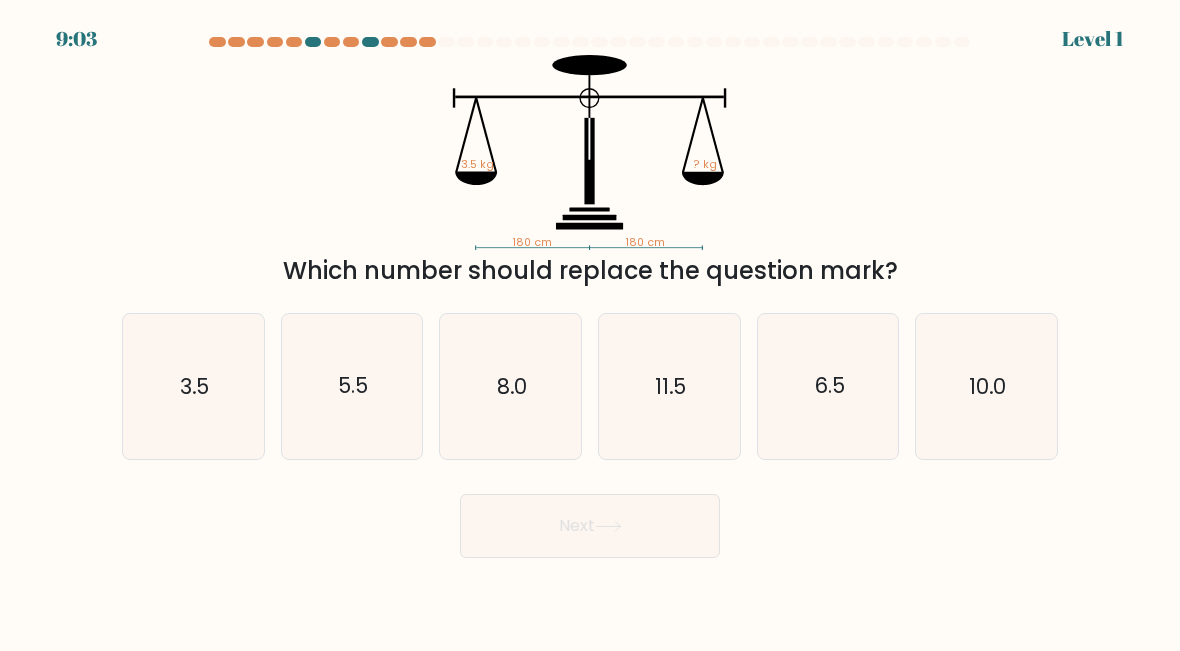 click on "11.5" 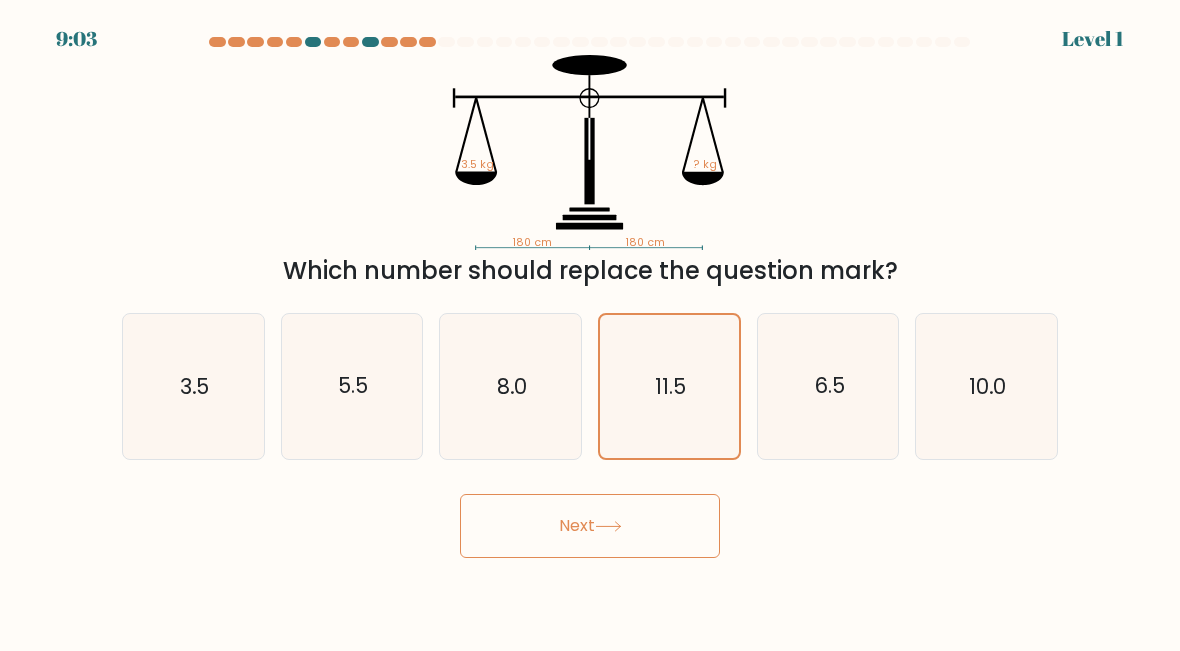 click 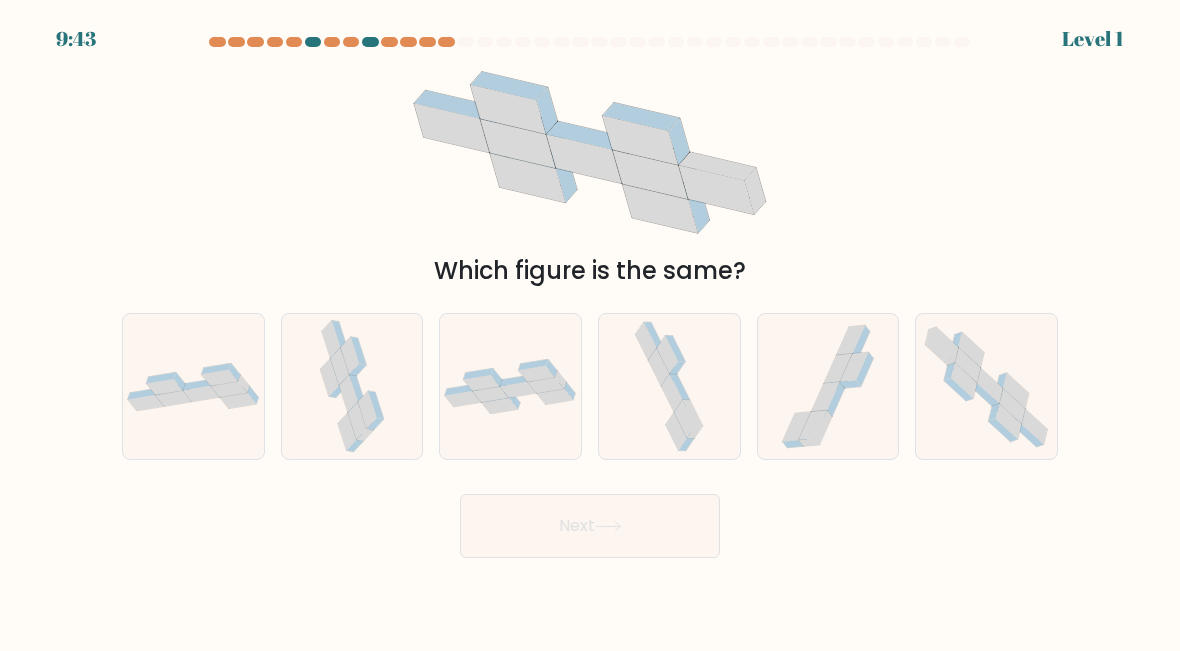 click 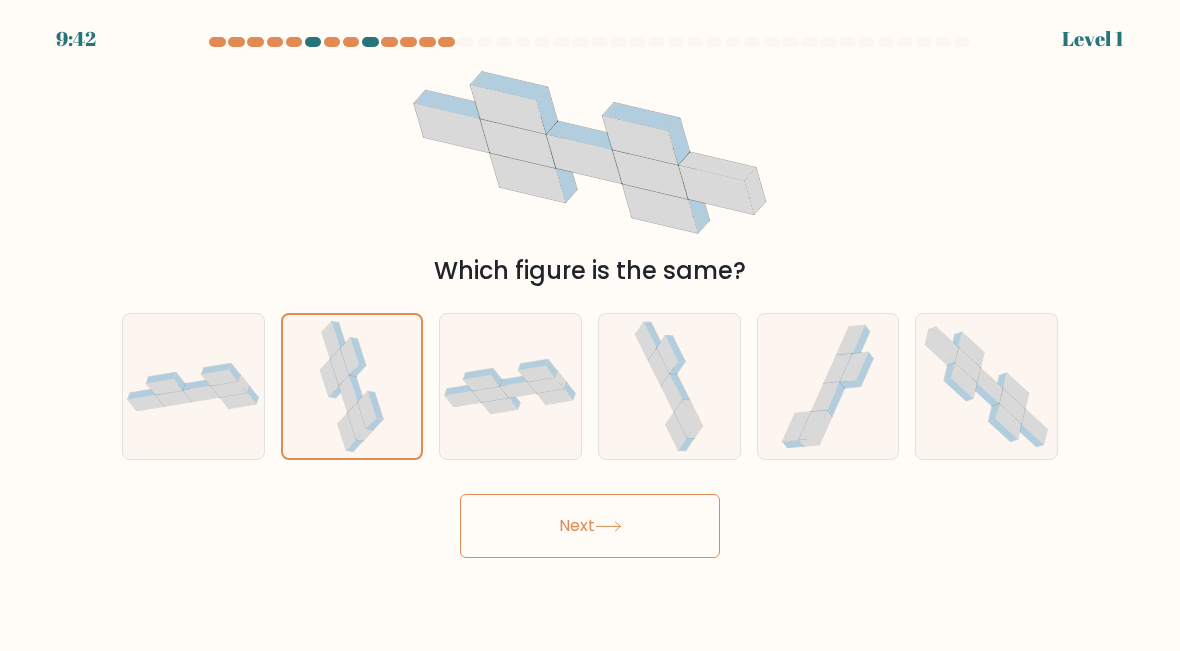 click on "Next" at bounding box center (590, 526) 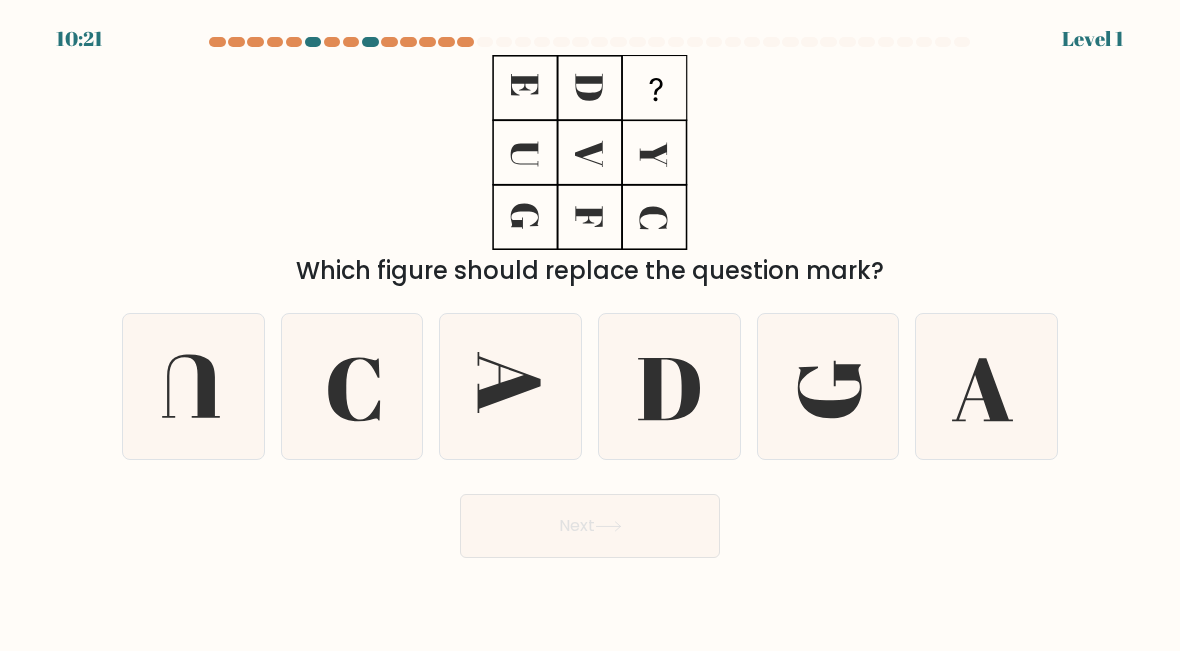 click 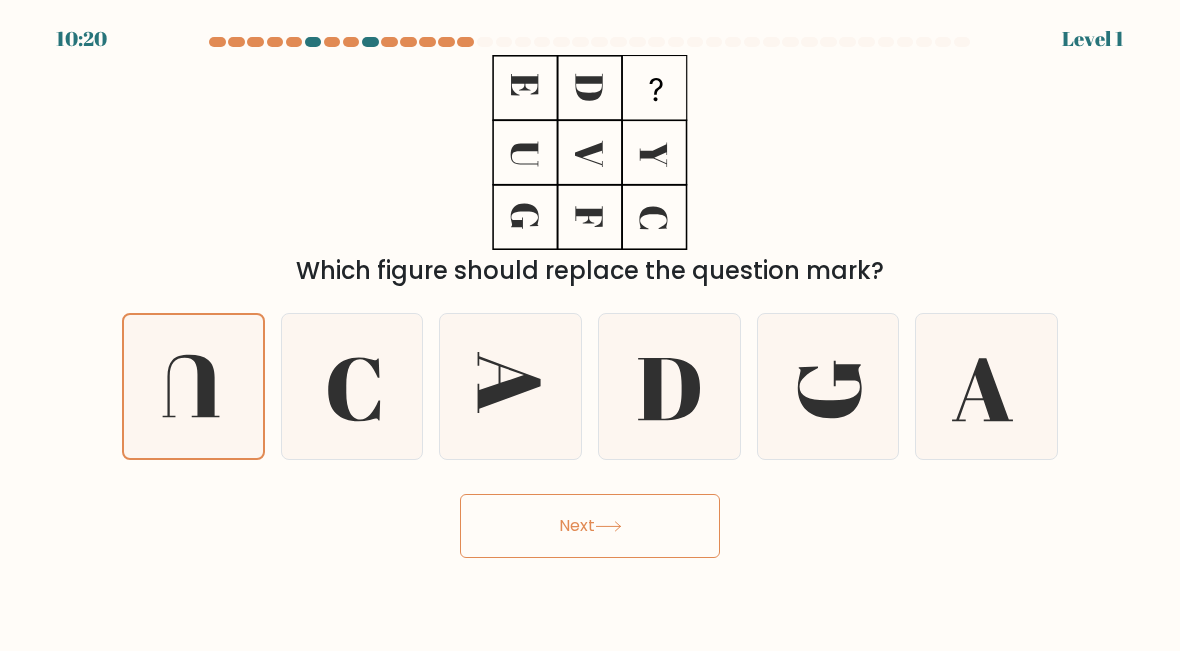 click on "Next" at bounding box center [590, 526] 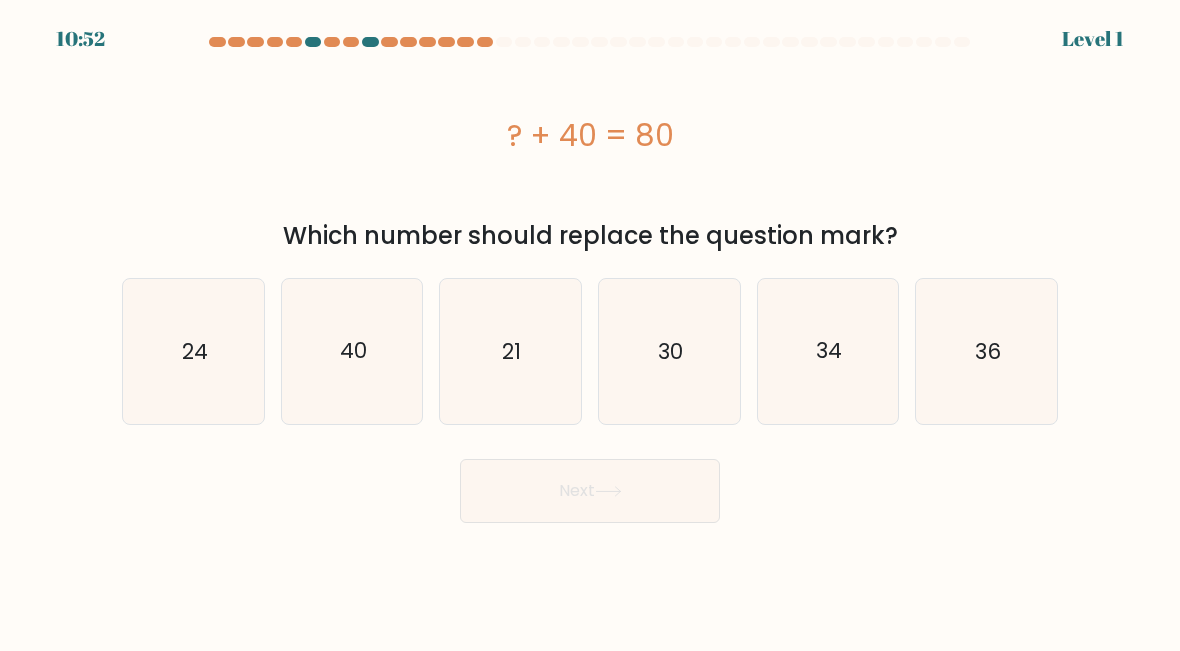 click on "40" 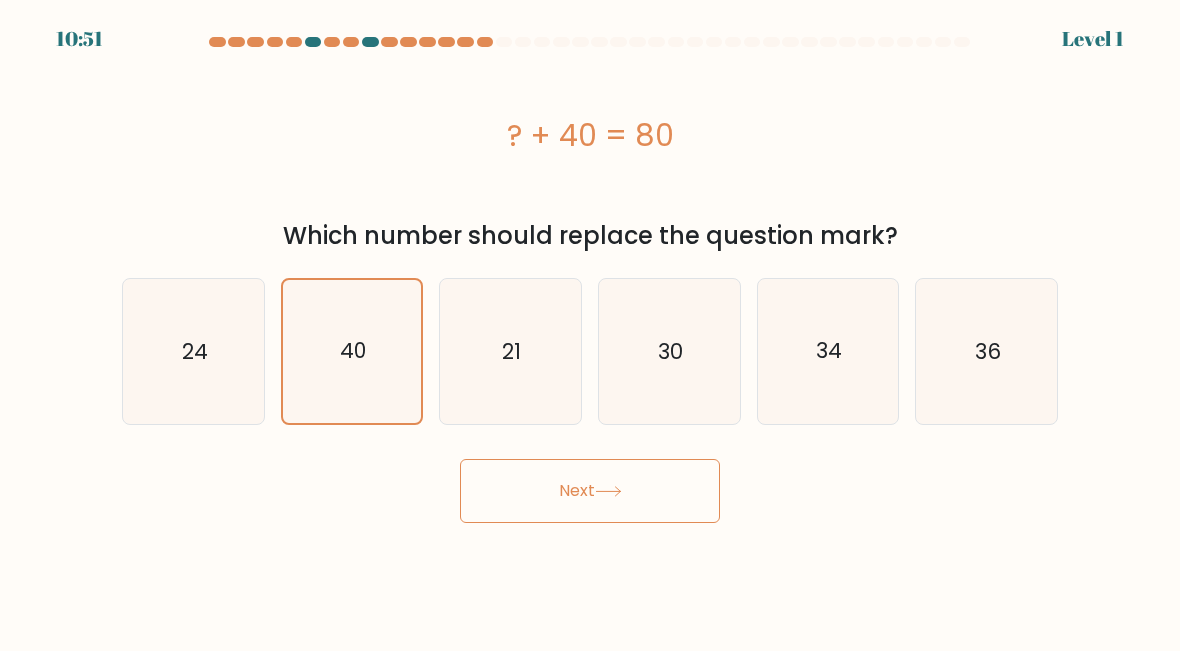 click on "Next" at bounding box center [590, 491] 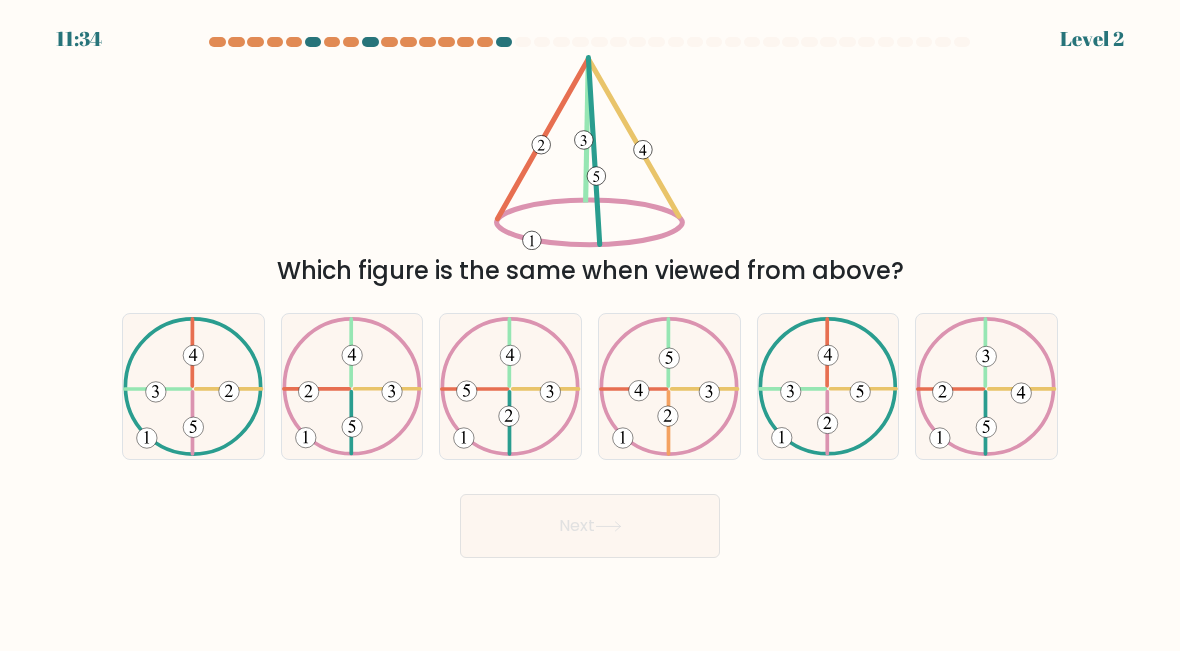 click 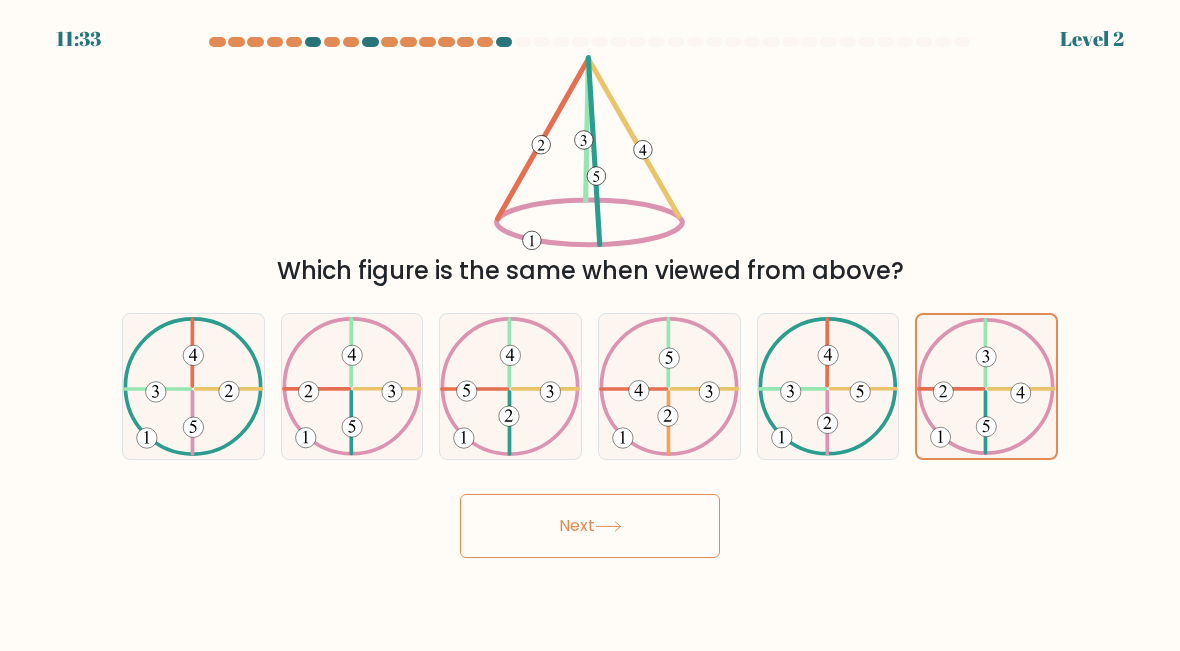 click on "Next" at bounding box center [590, 526] 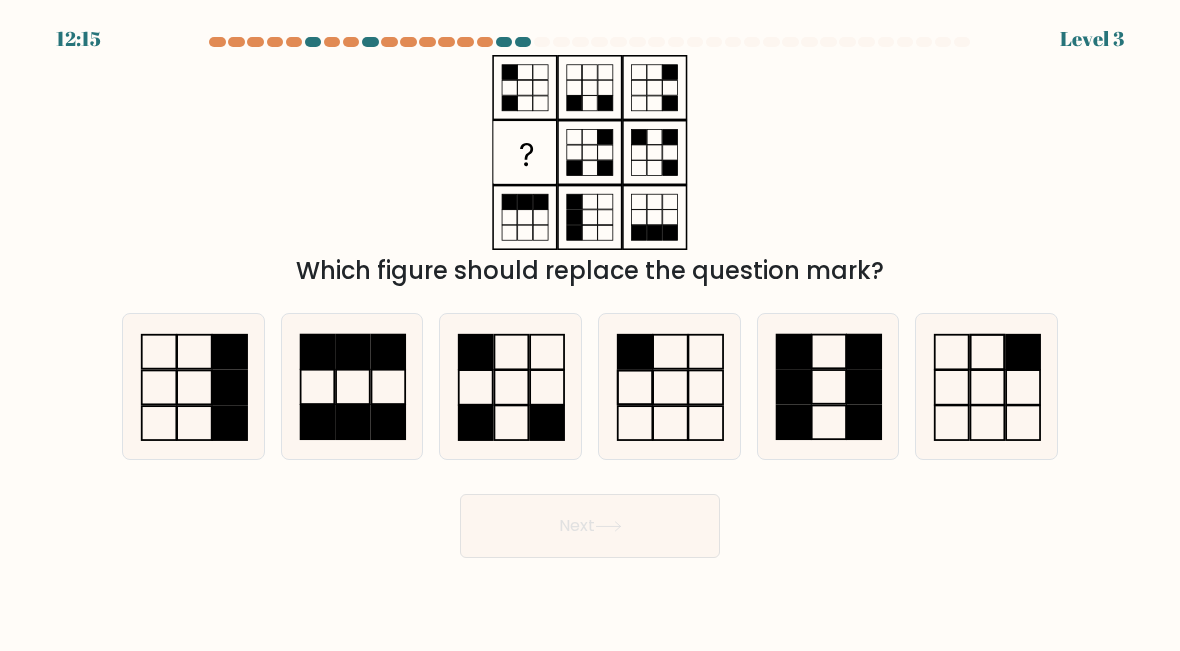 click 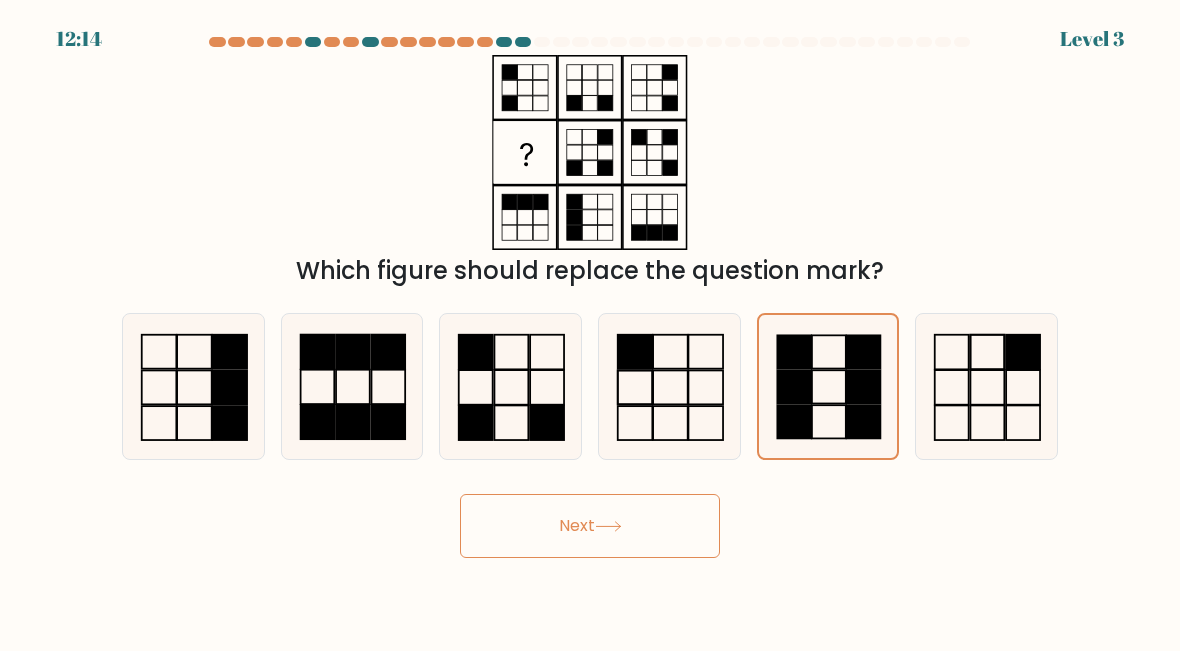 click on "Next" at bounding box center (590, 526) 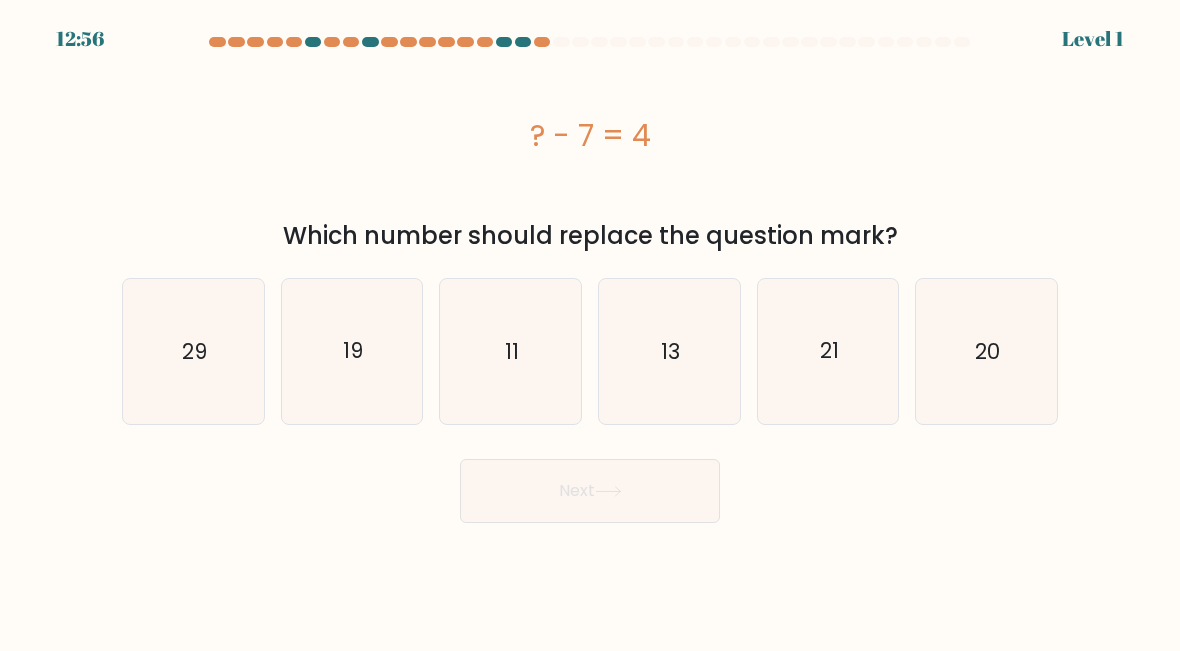 click on "21" 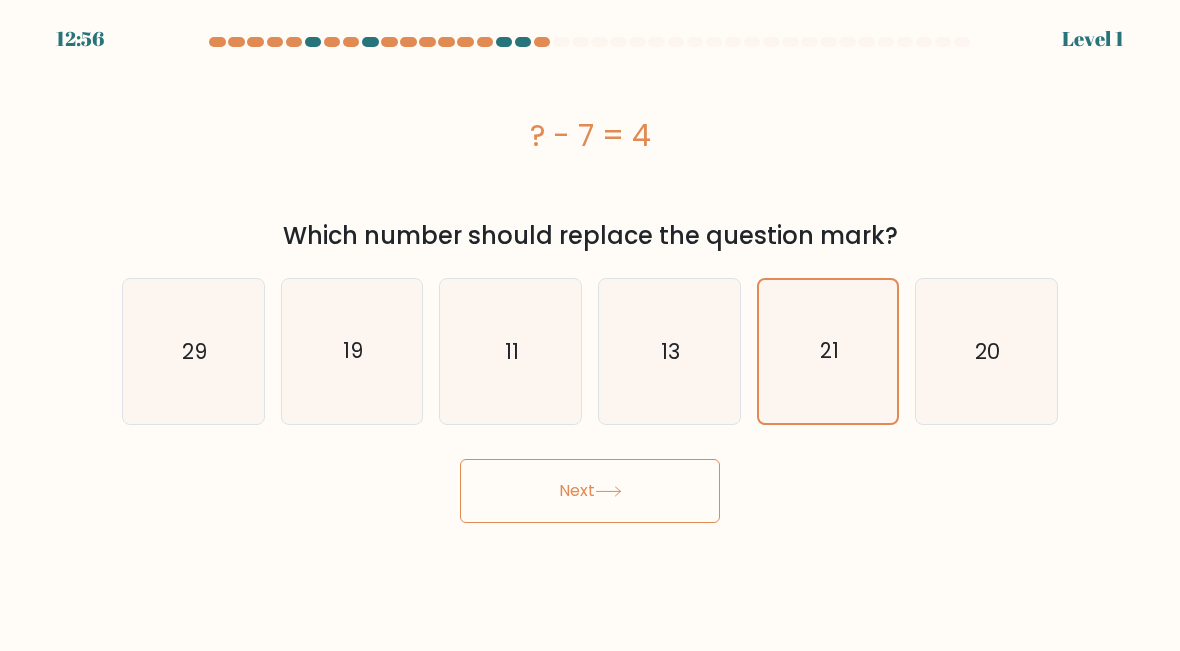 click on "Next" at bounding box center (590, 491) 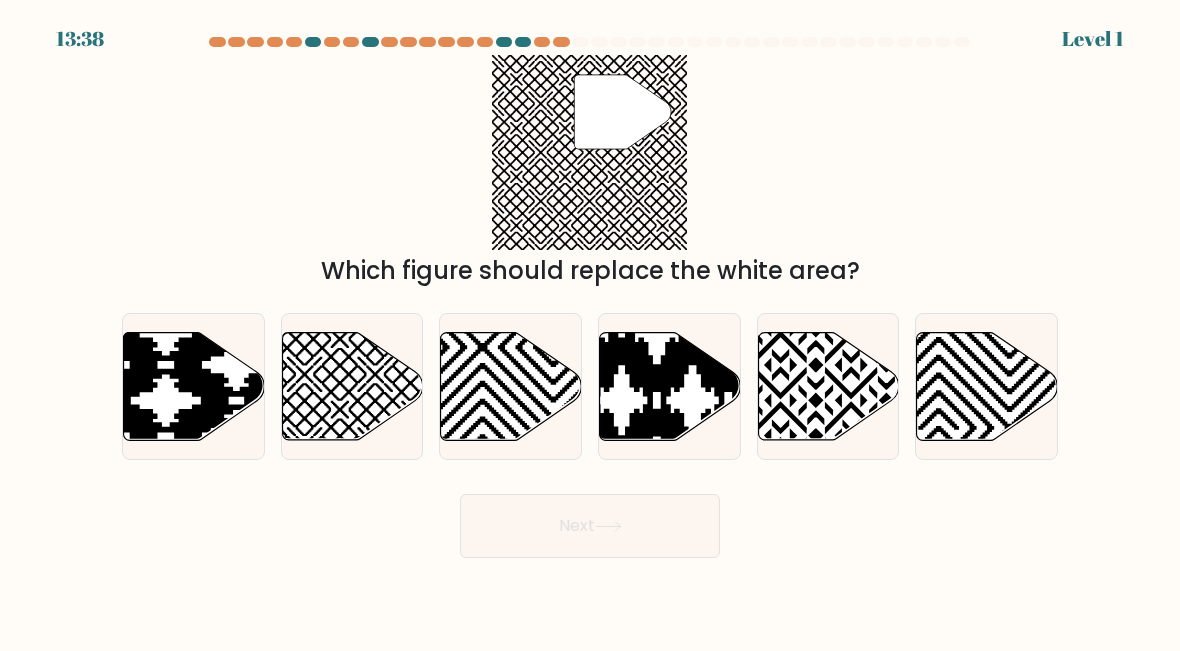 click 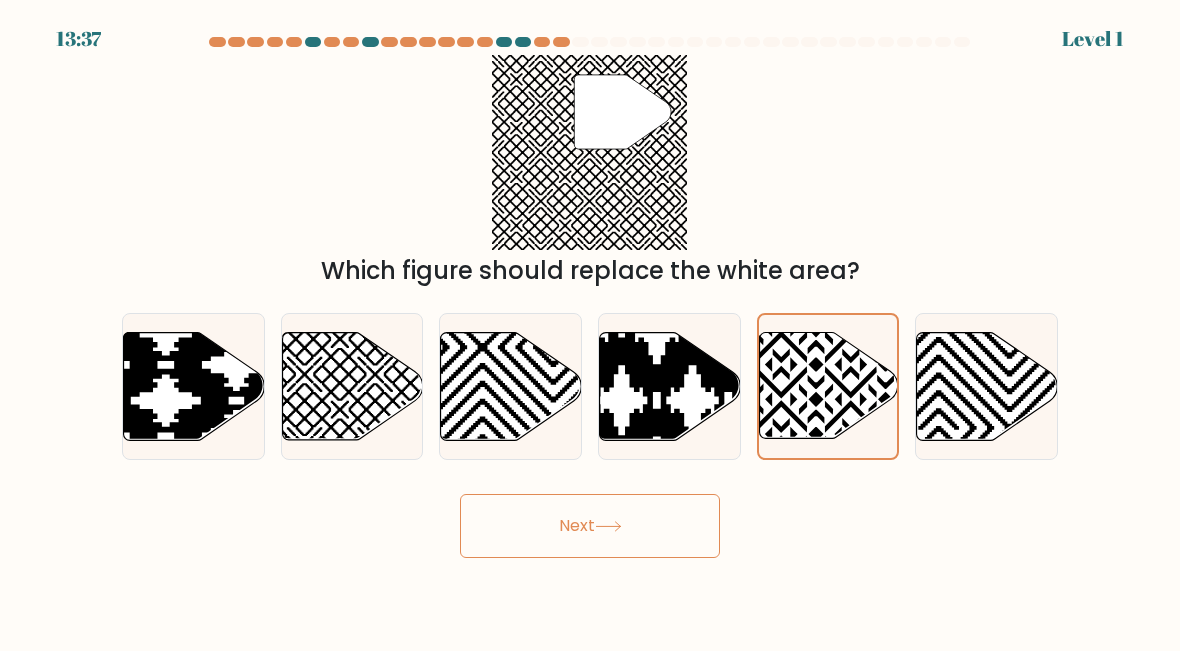 click at bounding box center [669, 386] 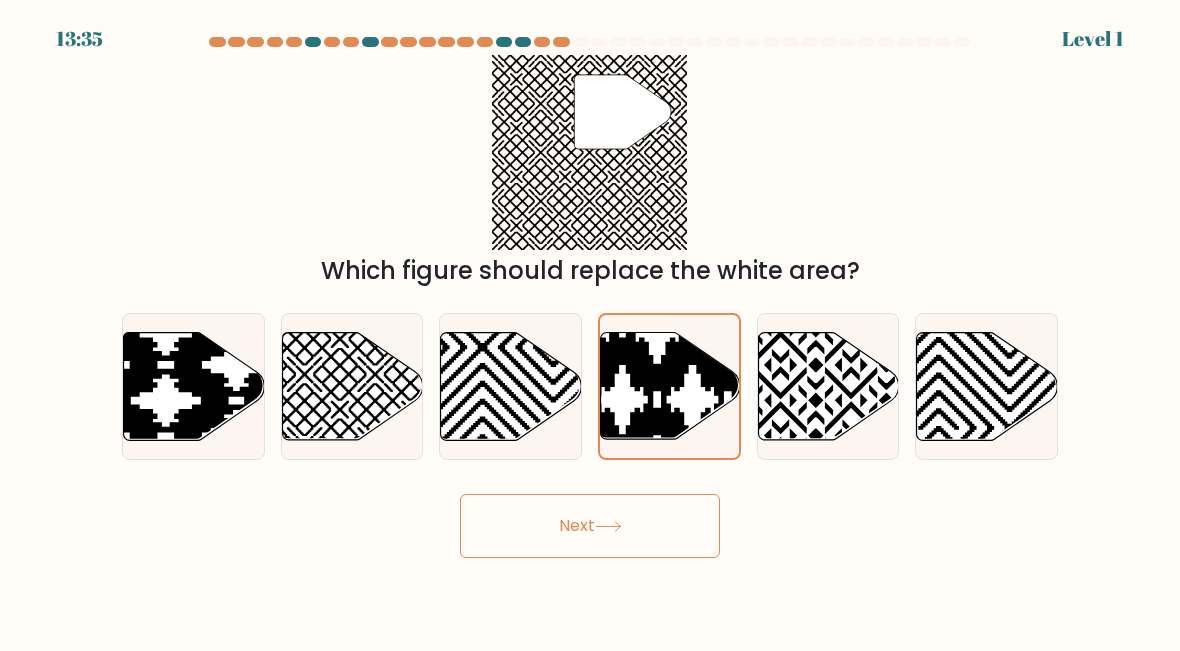 click on "Next" at bounding box center [590, 526] 